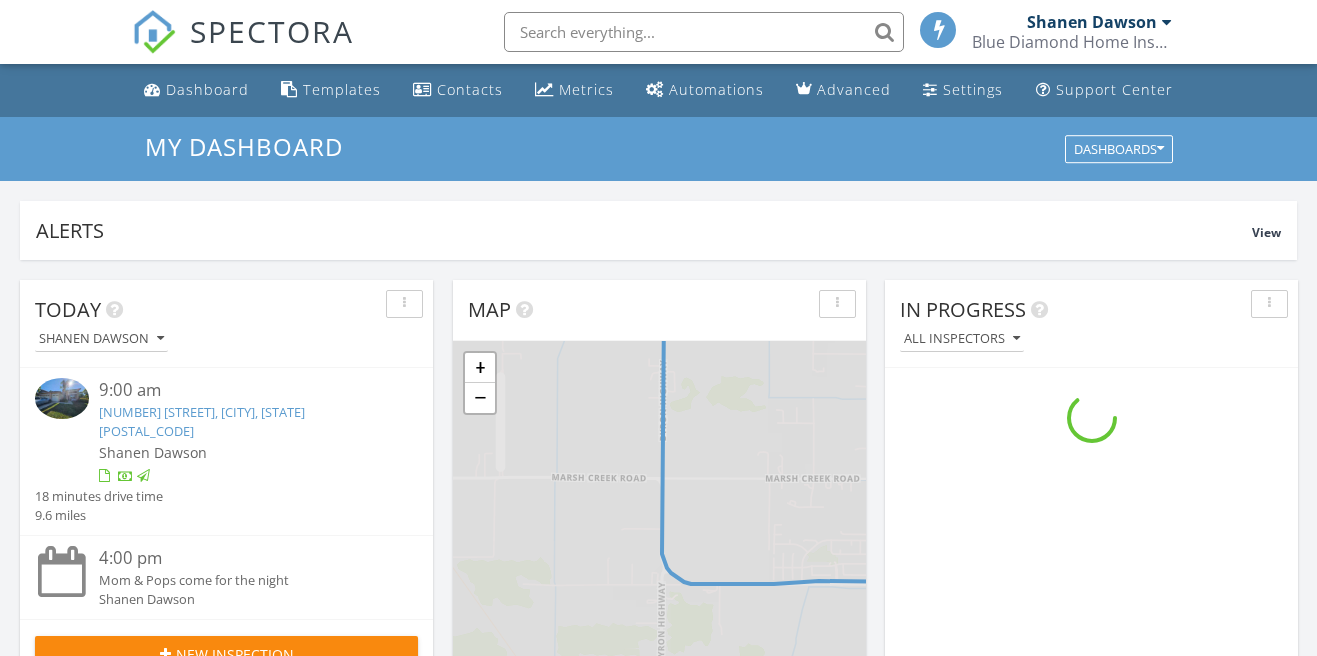 scroll, scrollTop: 185, scrollLeft: 0, axis: vertical 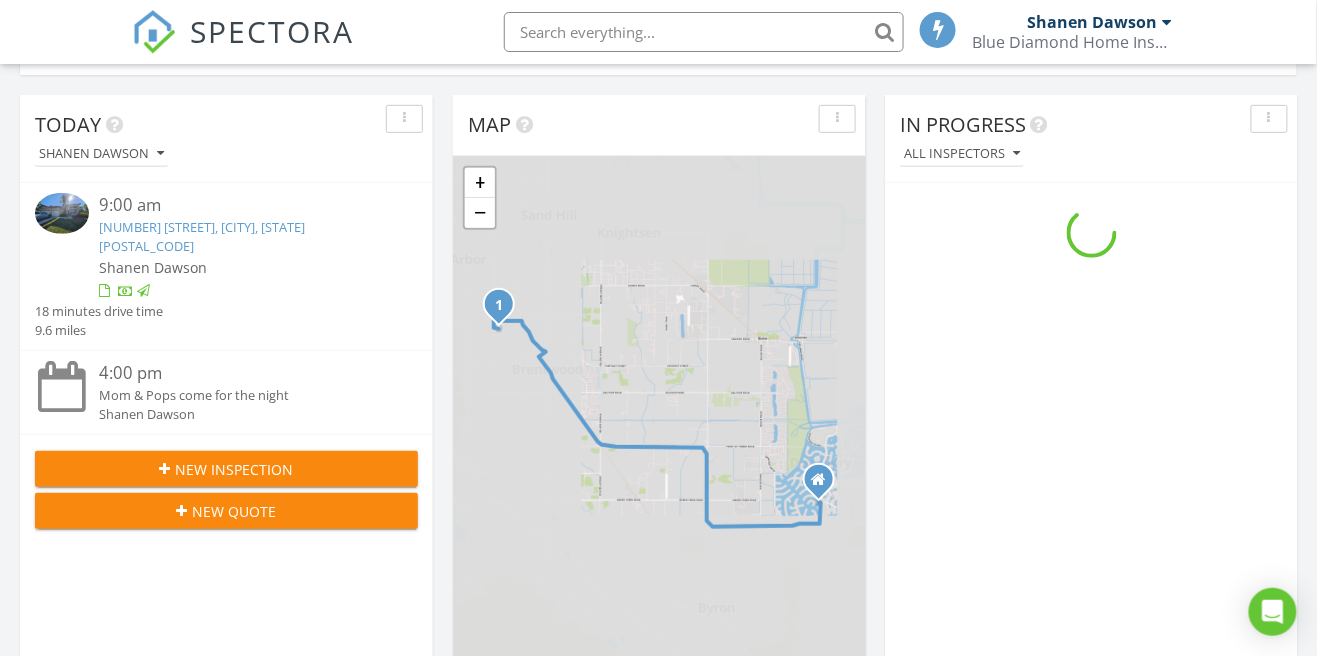 click on "Shanen Dawson" at bounding box center (1092, 22) 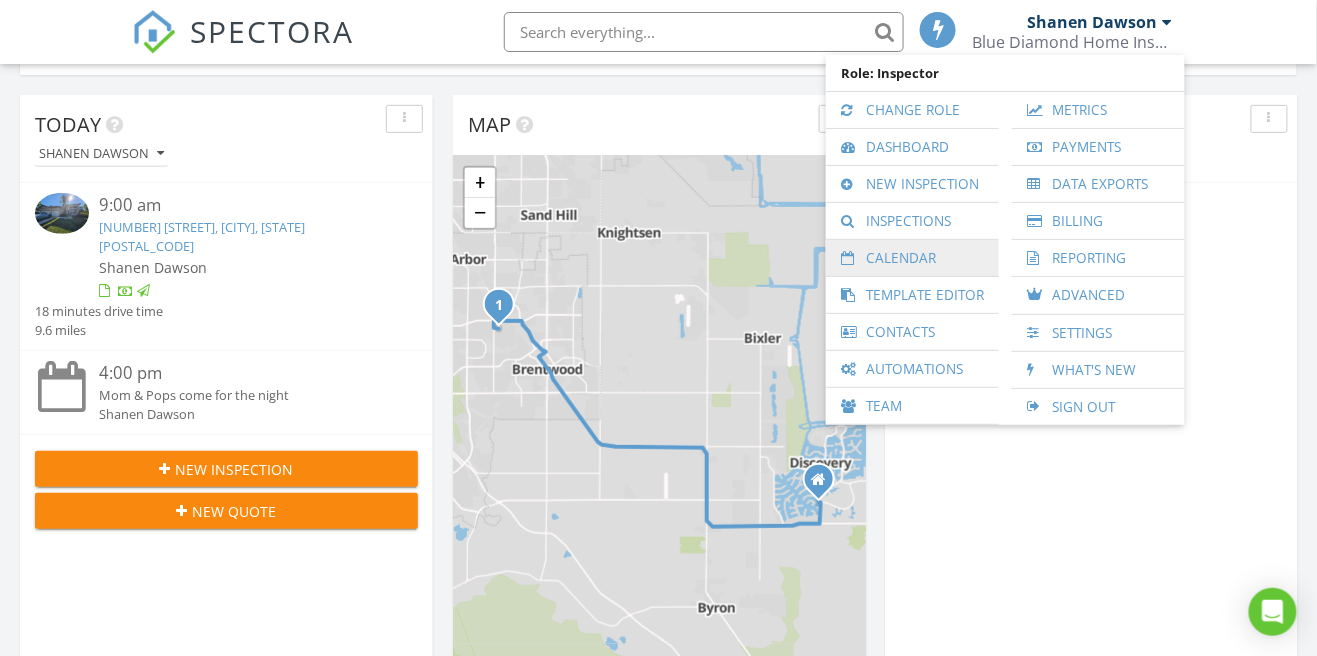 click on "Calendar" at bounding box center [912, 258] 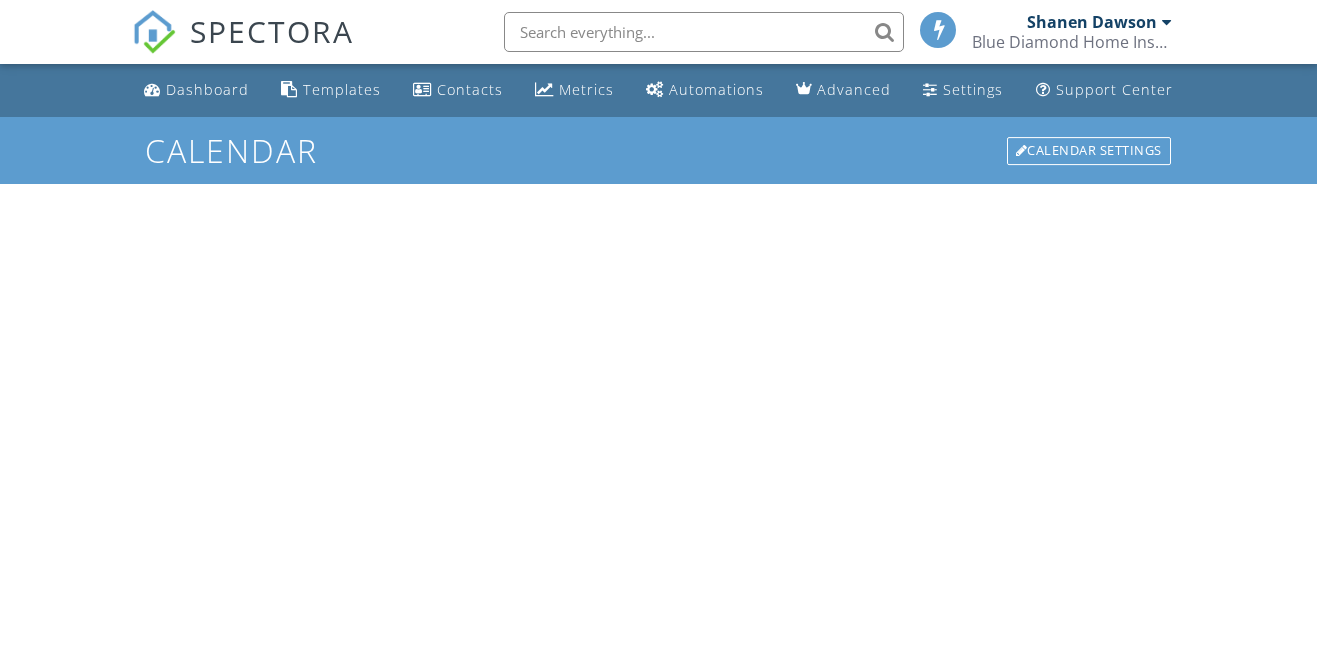 scroll, scrollTop: 0, scrollLeft: 0, axis: both 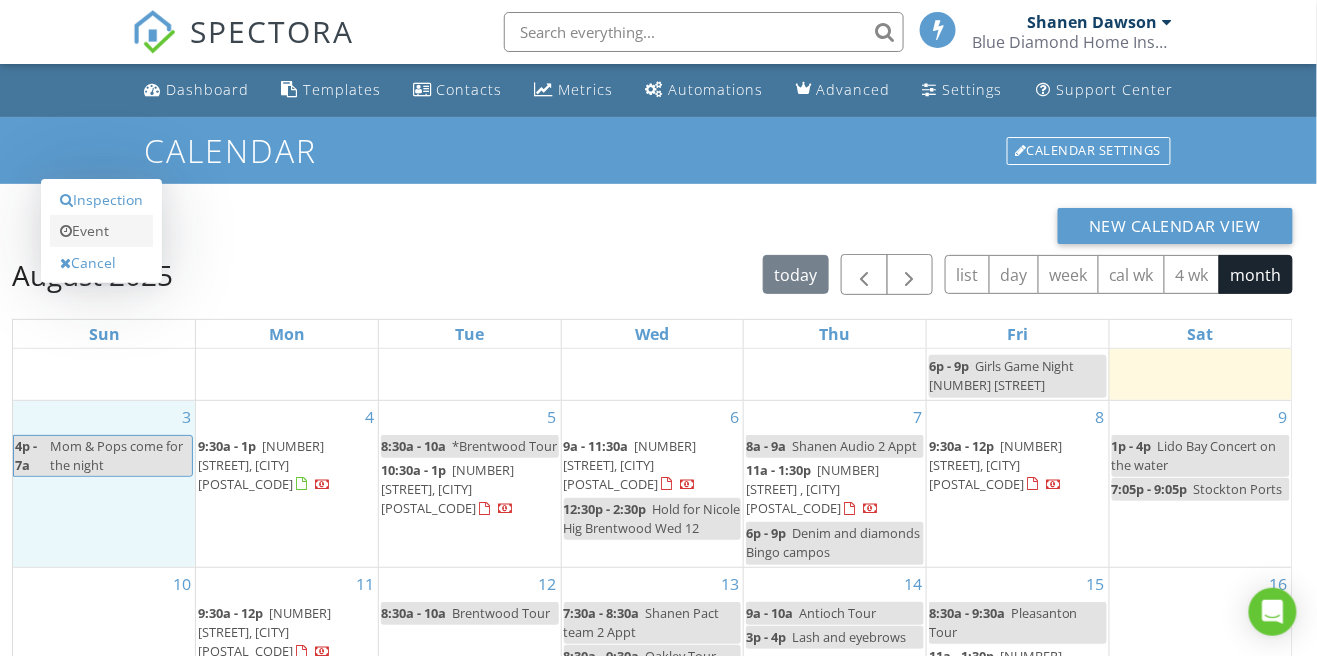 click on "Event" at bounding box center (101, 231) 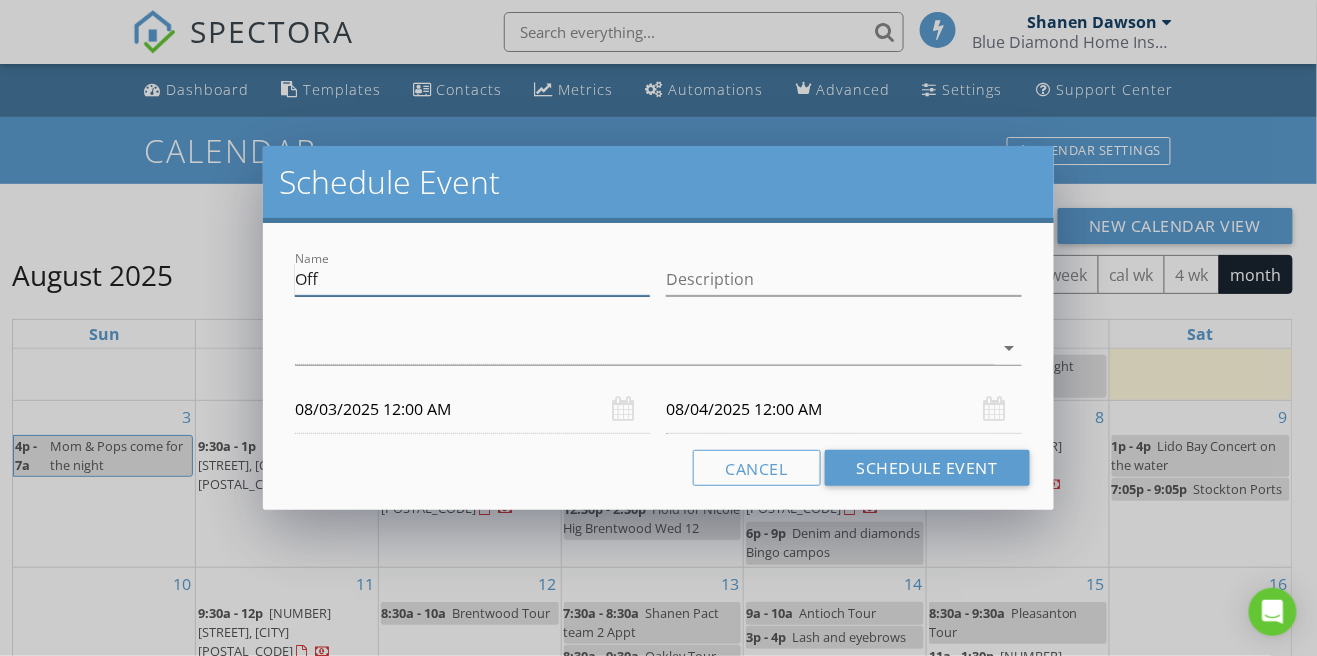 click on "Off" at bounding box center (472, 279) 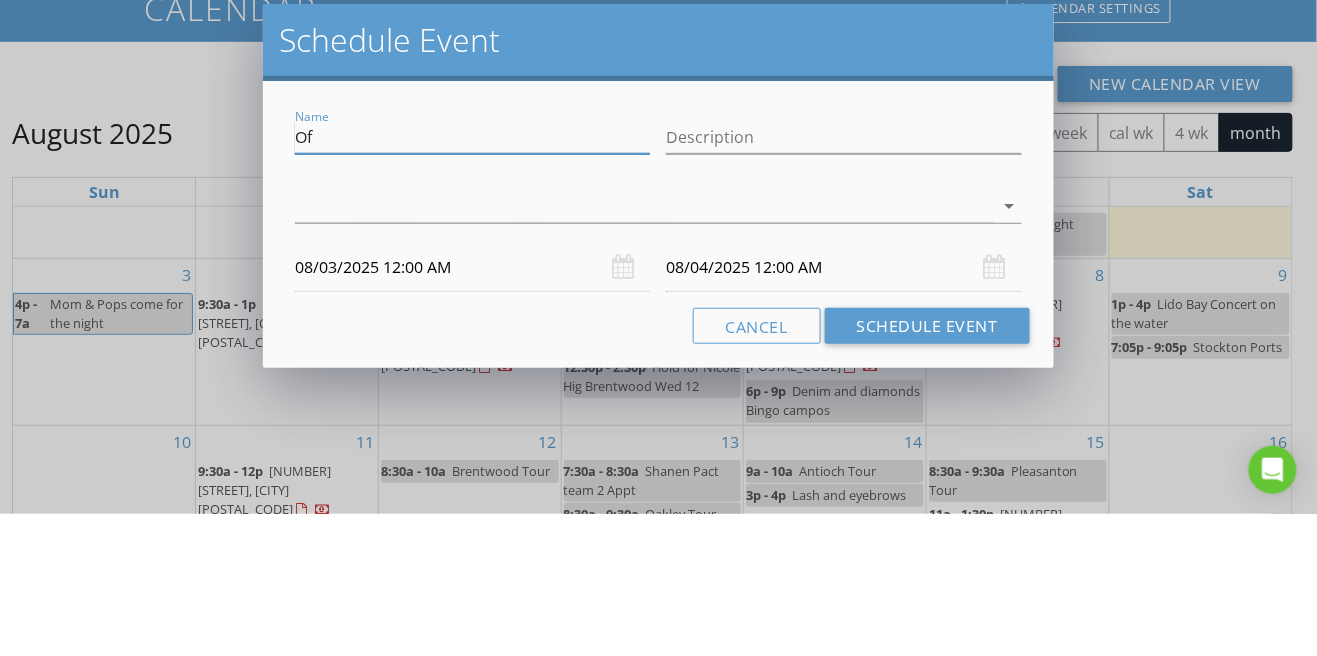 type on "O" 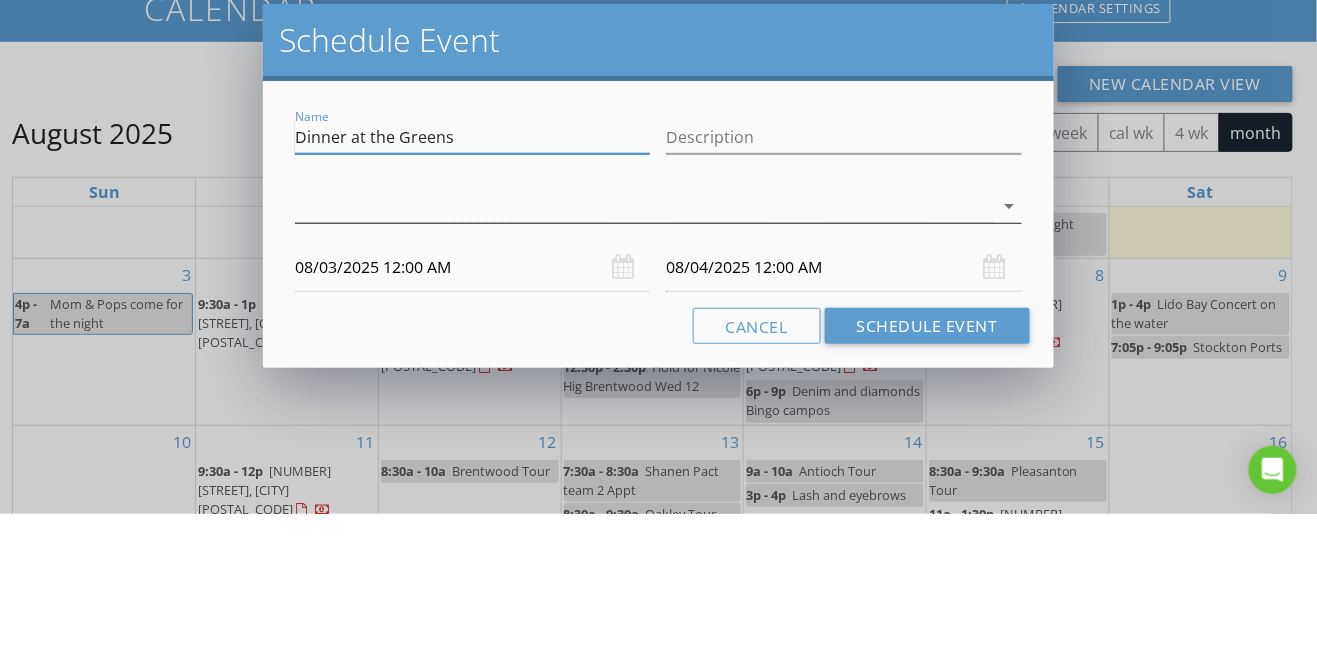 type on "Dinner at the Greens" 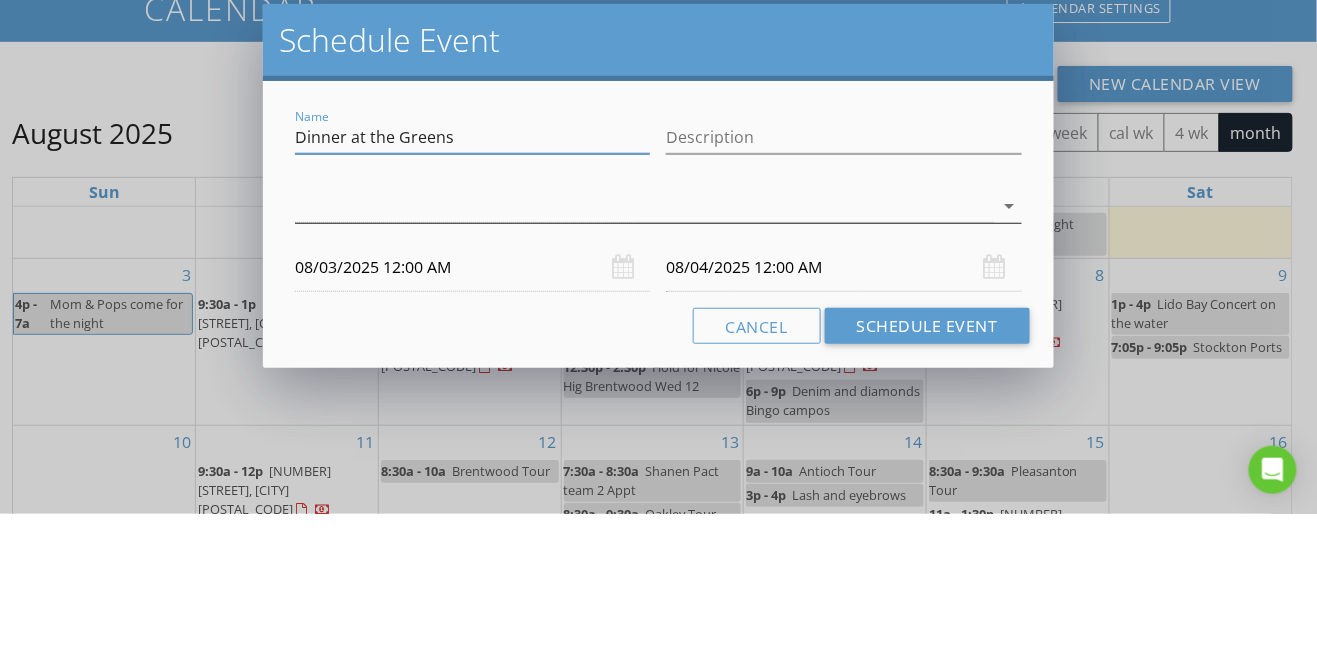 click on "arrow_drop_down" at bounding box center [658, 348] 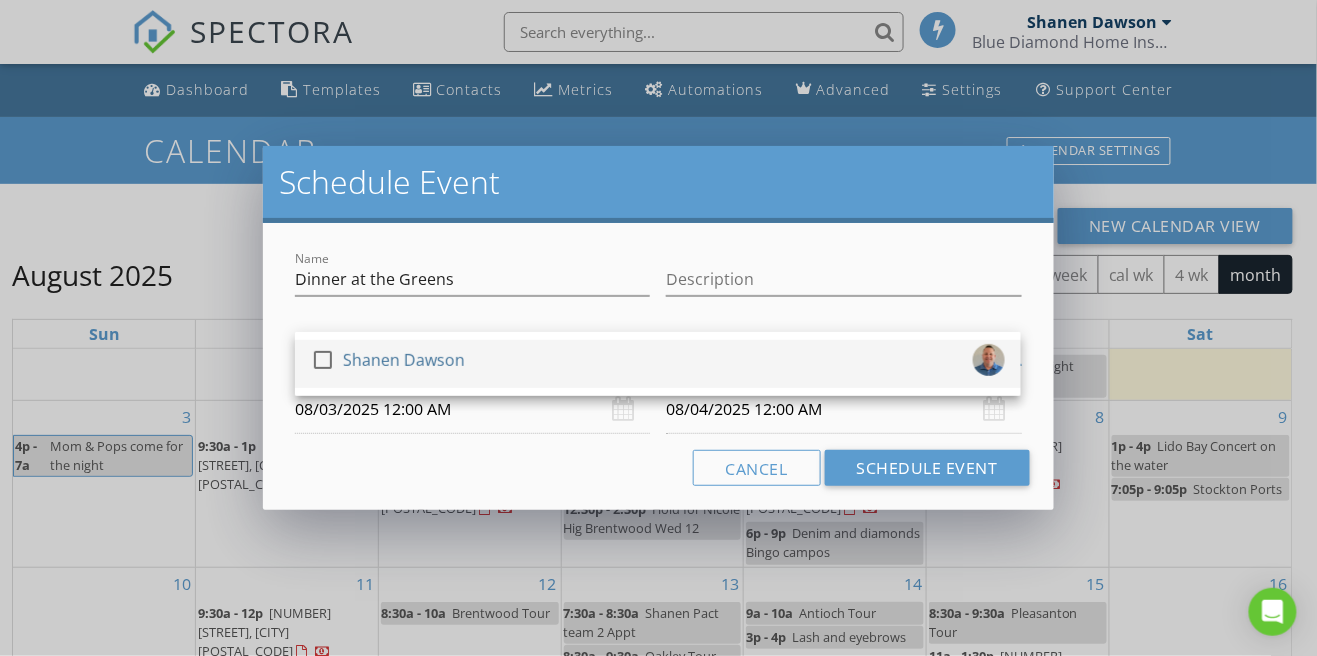 click at bounding box center (327, 378) 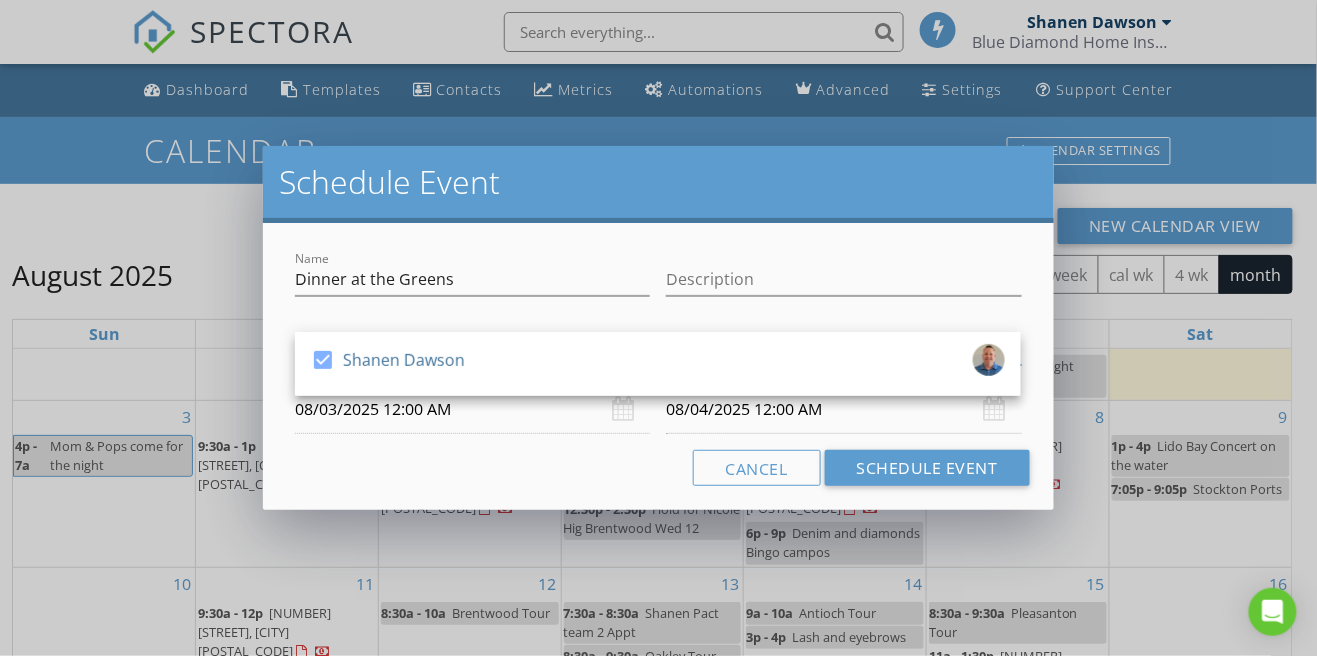 click on "08/03/2025 12:00 AM" at bounding box center [472, 409] 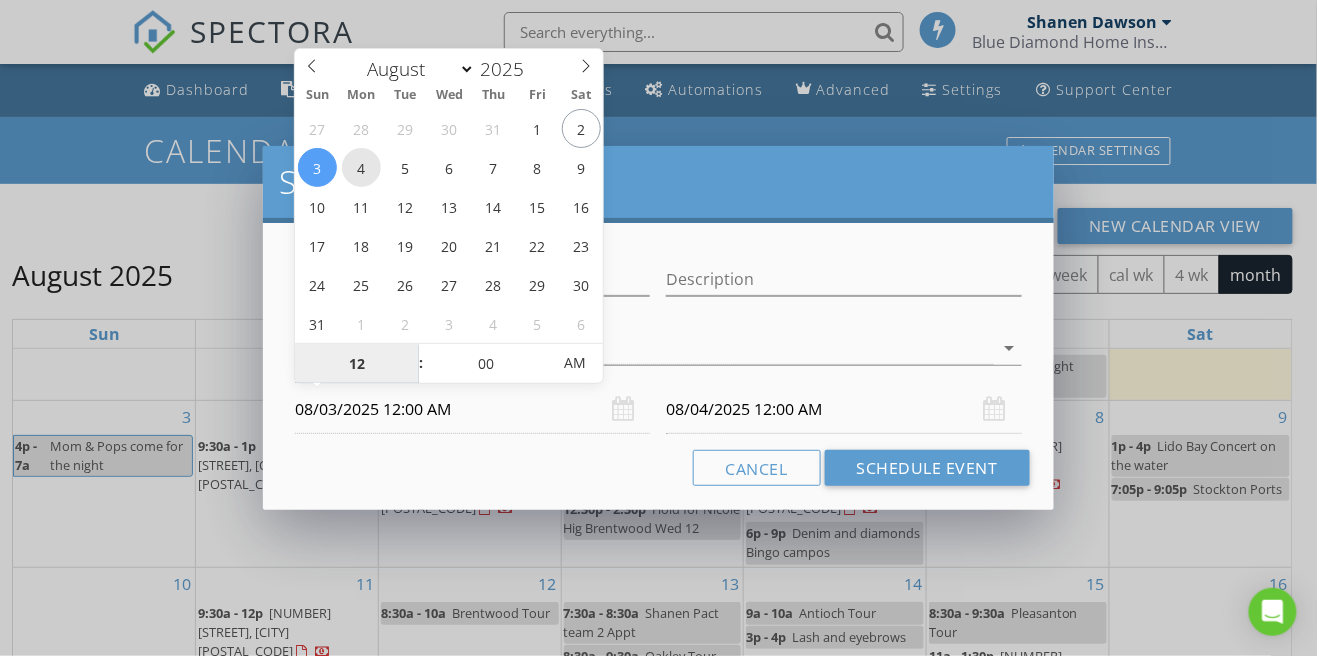 type on "08/04/2025 12:00 AM" 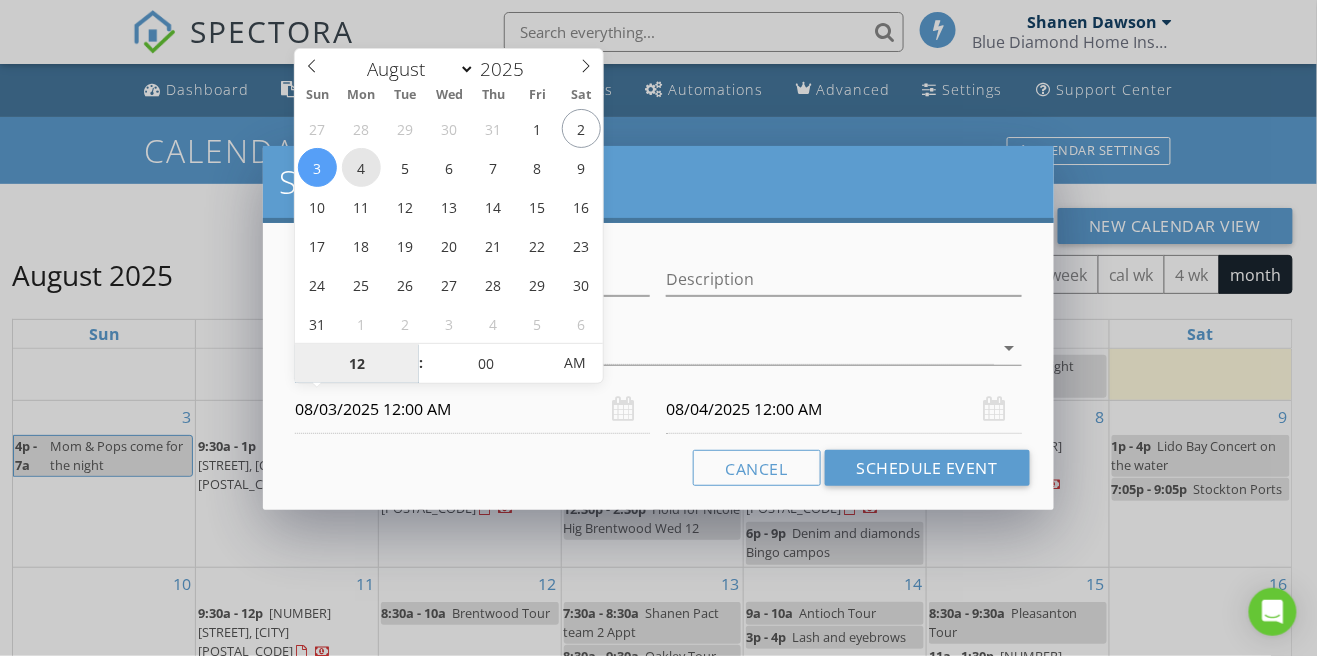 type on "08/05/2025 12:00 AM" 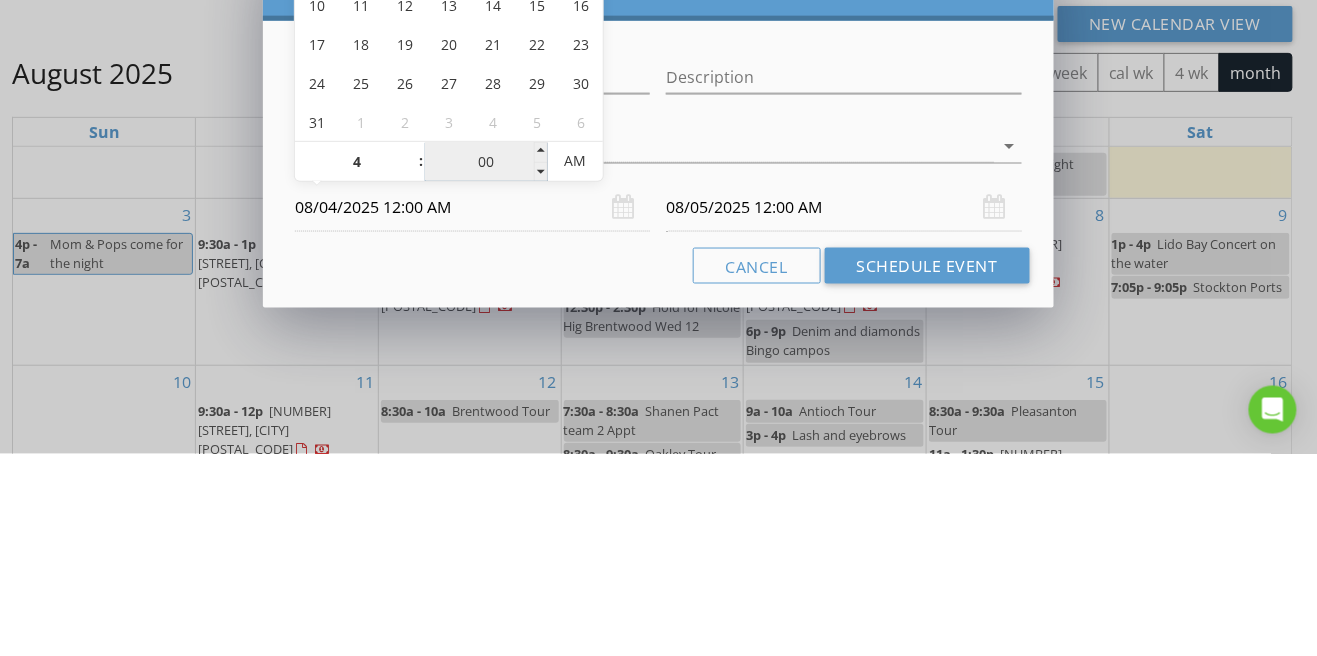 click on "00" at bounding box center (486, 364) 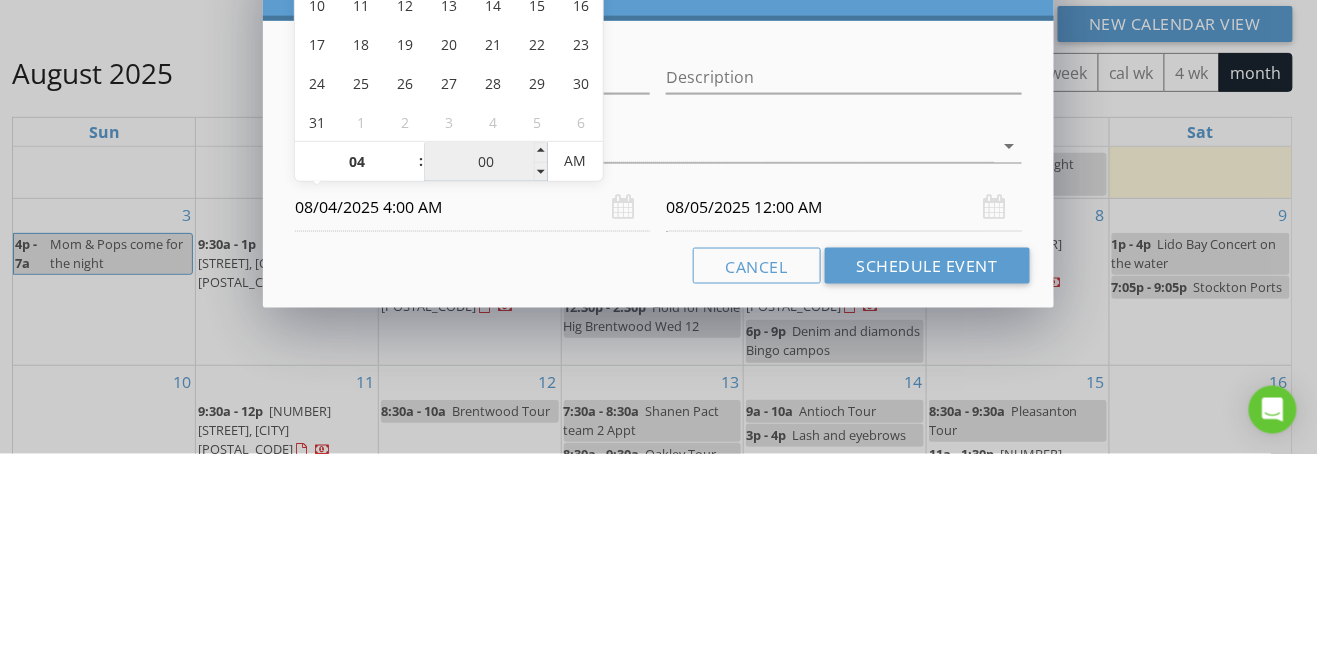 type on "08/05/2025 4:00 AM" 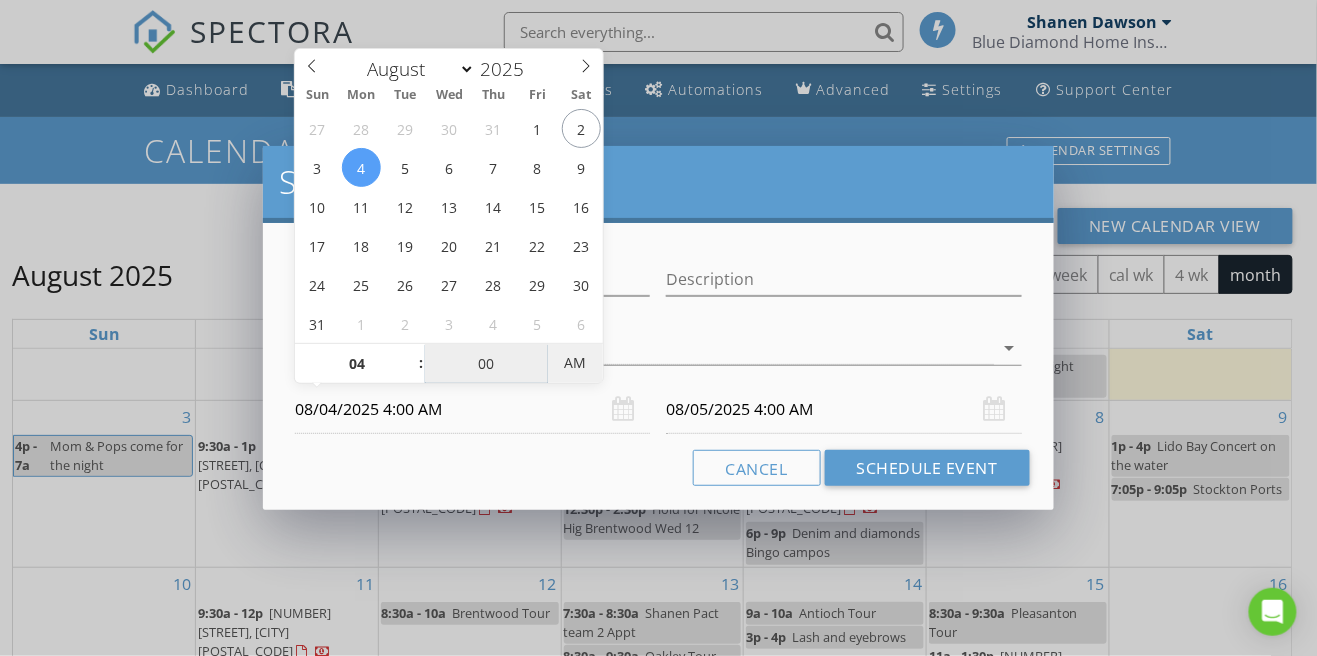 click on "AM" at bounding box center [575, 363] 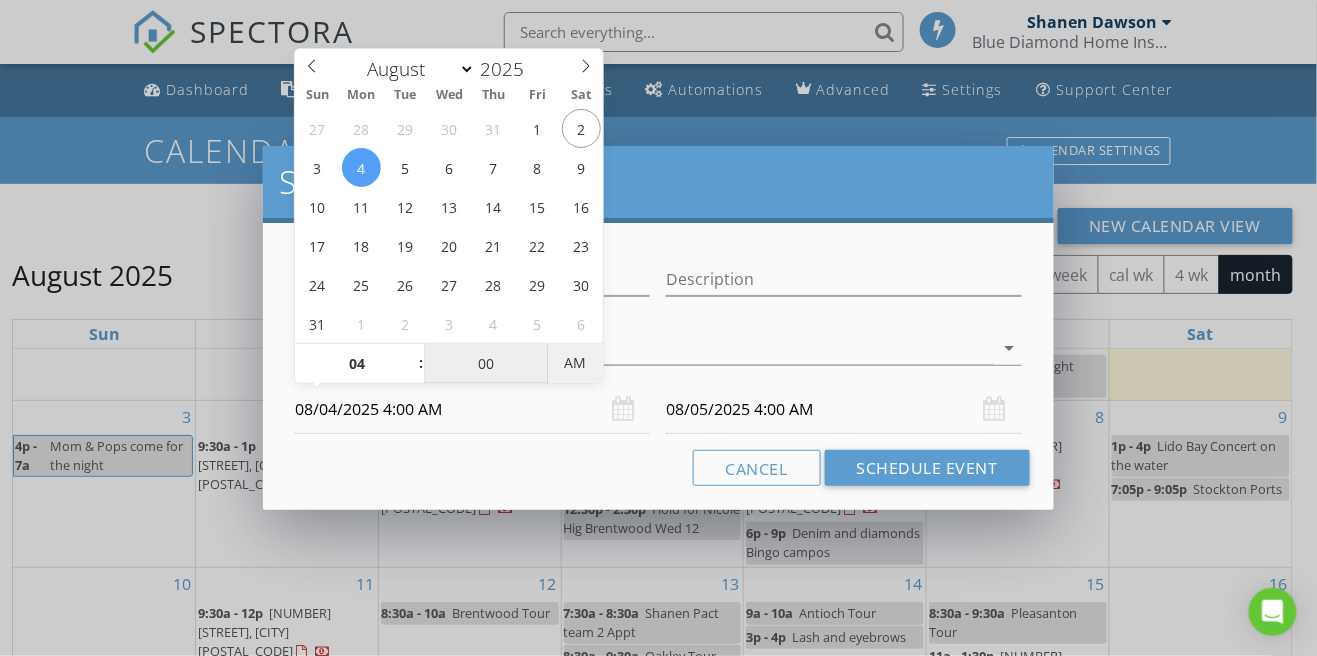 type on "08/04/2025 4:00 PM" 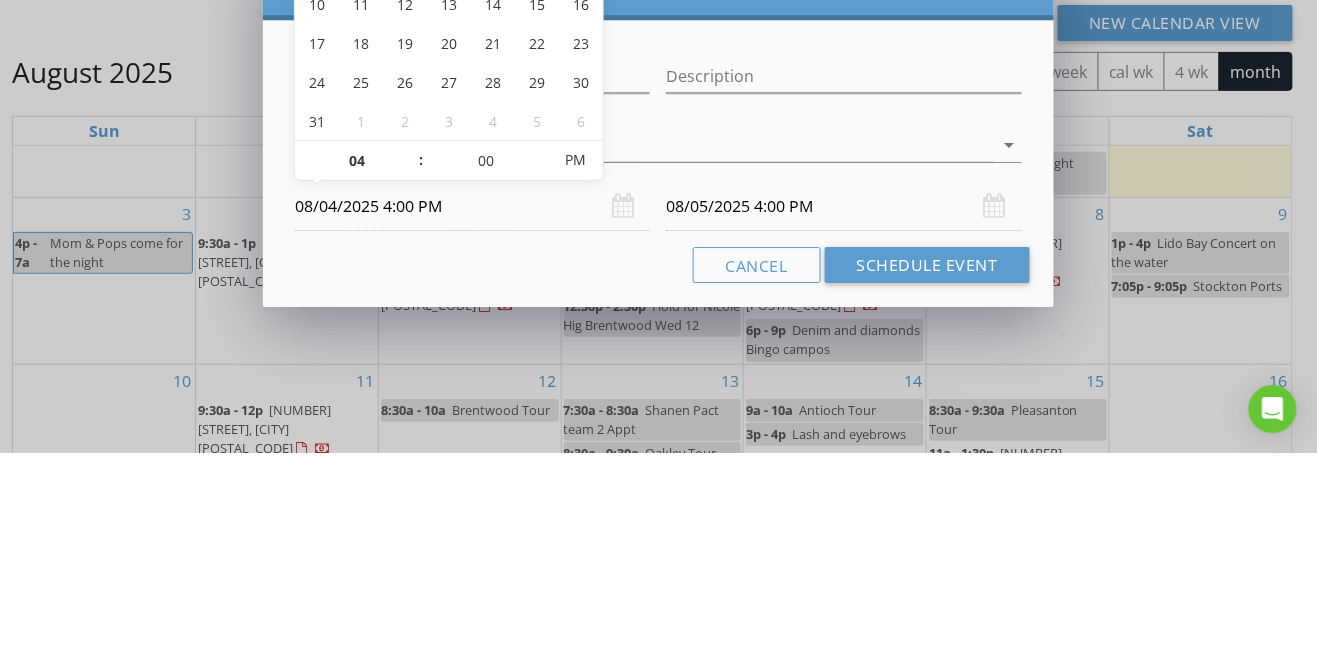click on "08/05/2025 4:00 PM" at bounding box center [843, 409] 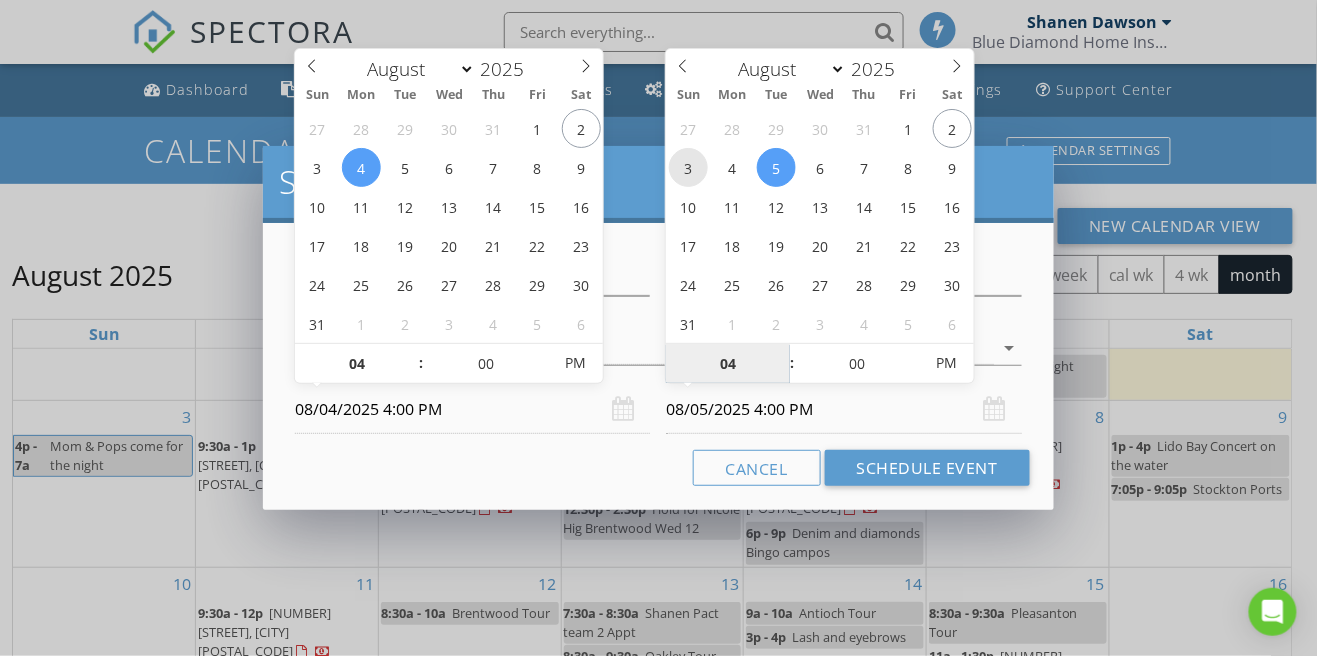 type on "08/03/2025 4:00 PM" 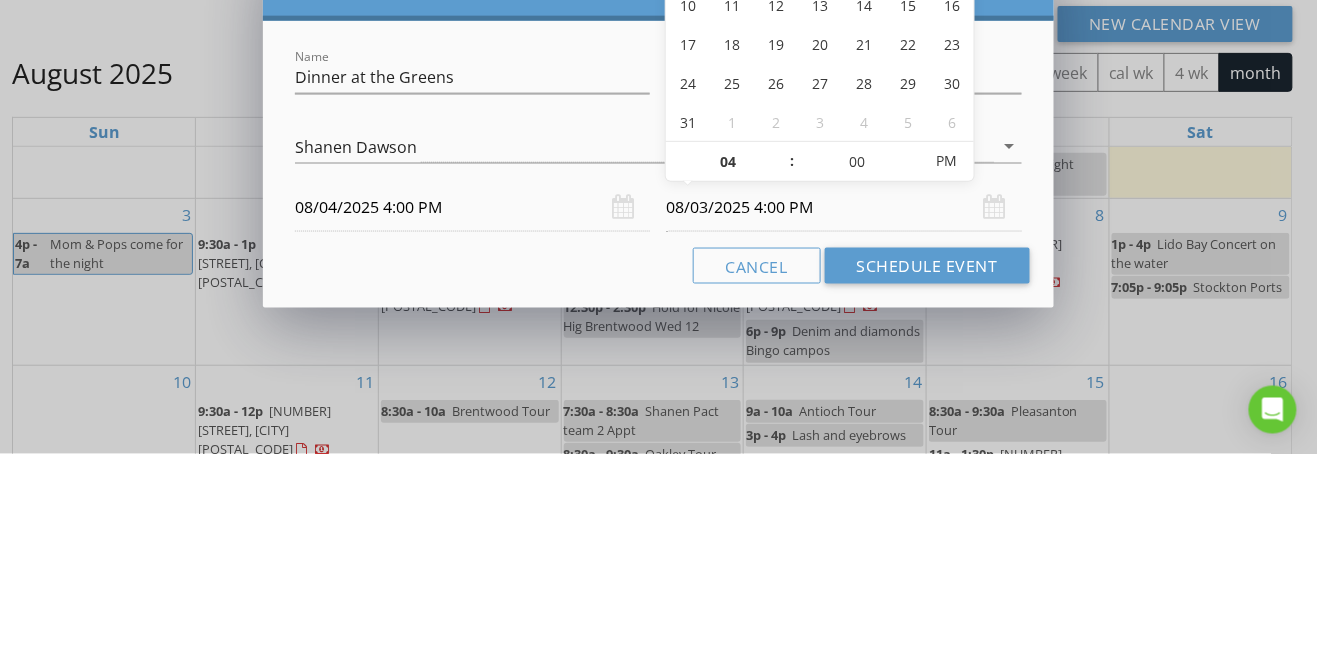 click on "08/04/2025 4:00 PM" at bounding box center (472, 409) 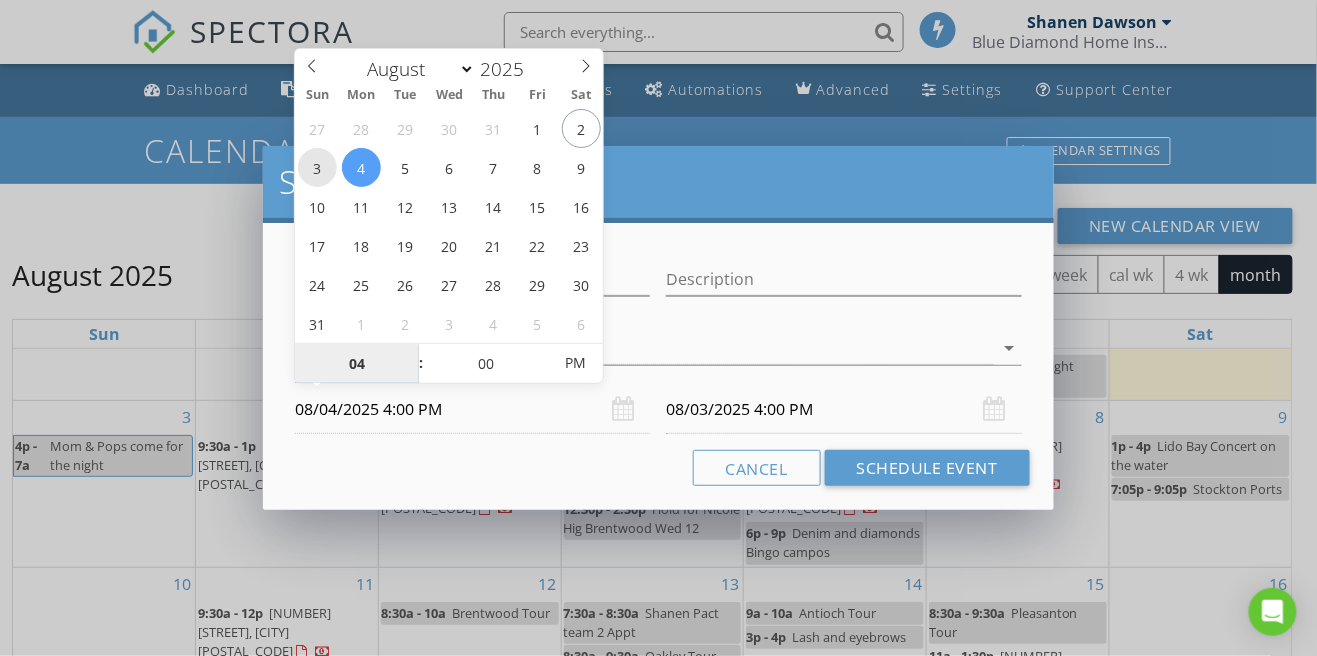 type on "08/03/2025 4:00 PM" 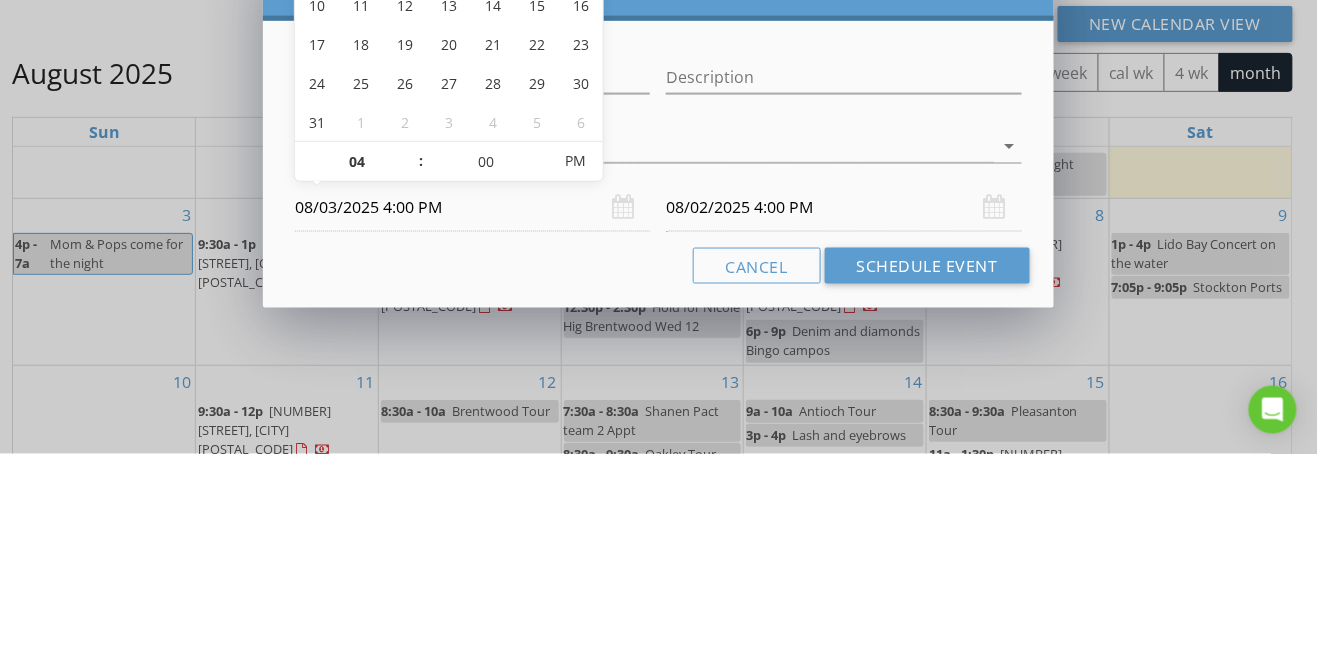 click on "08/02/2025 4:00 PM" at bounding box center (843, 409) 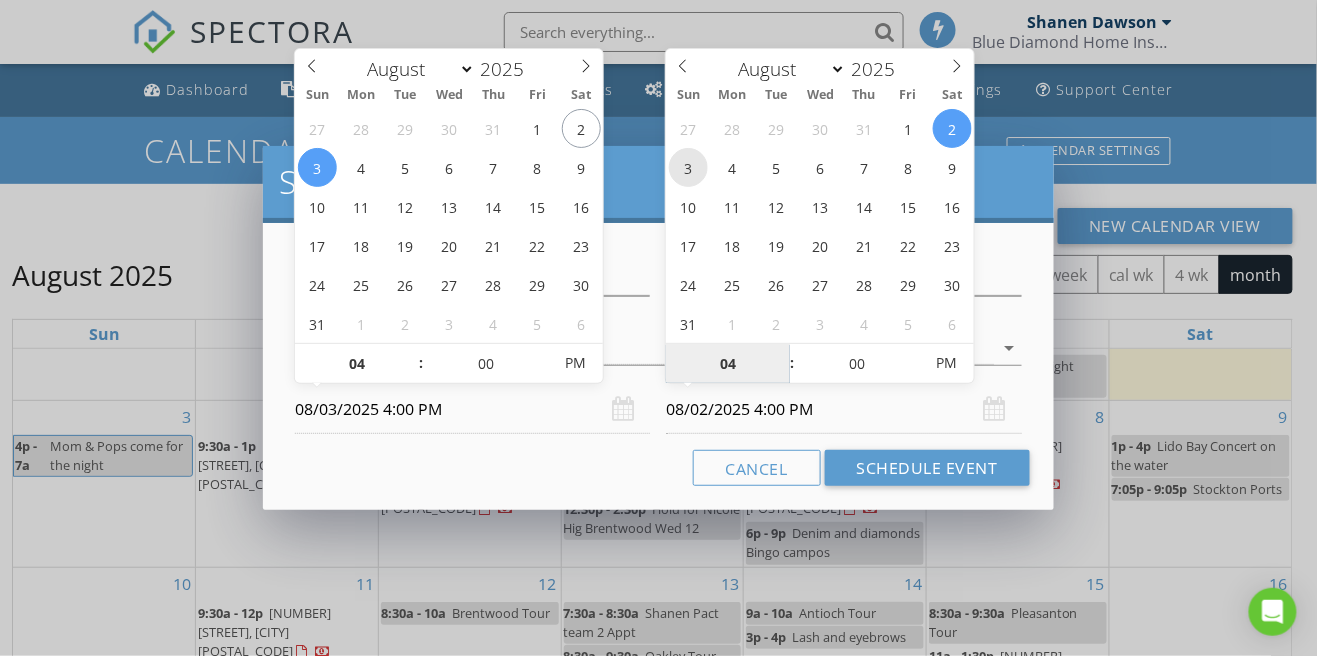 type on "08/03/2025 4:00 PM" 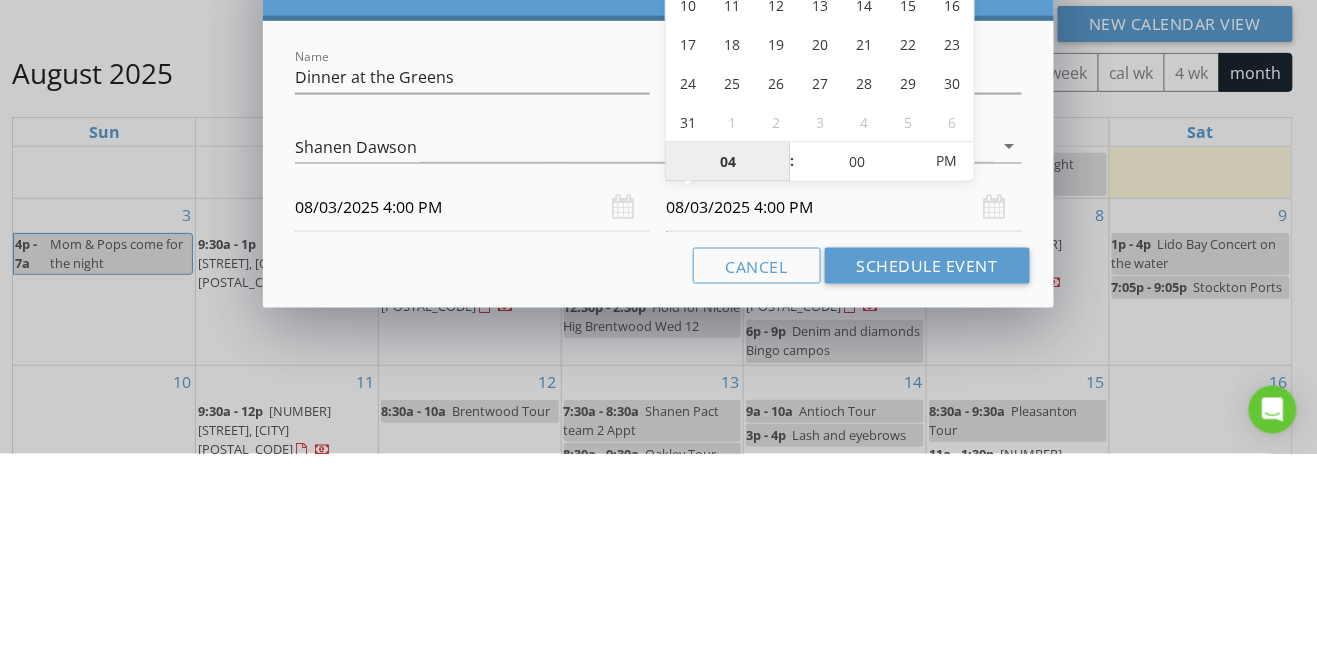 type on "6" 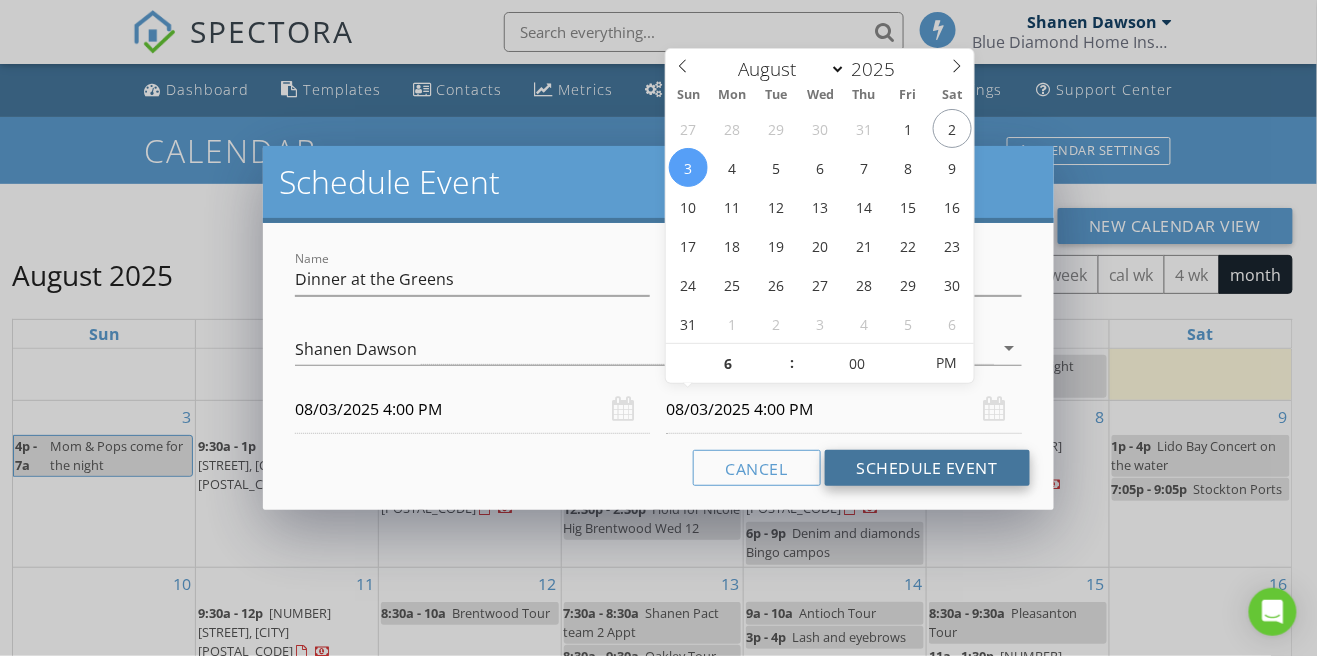 click on "Schedule Event" at bounding box center (927, 468) 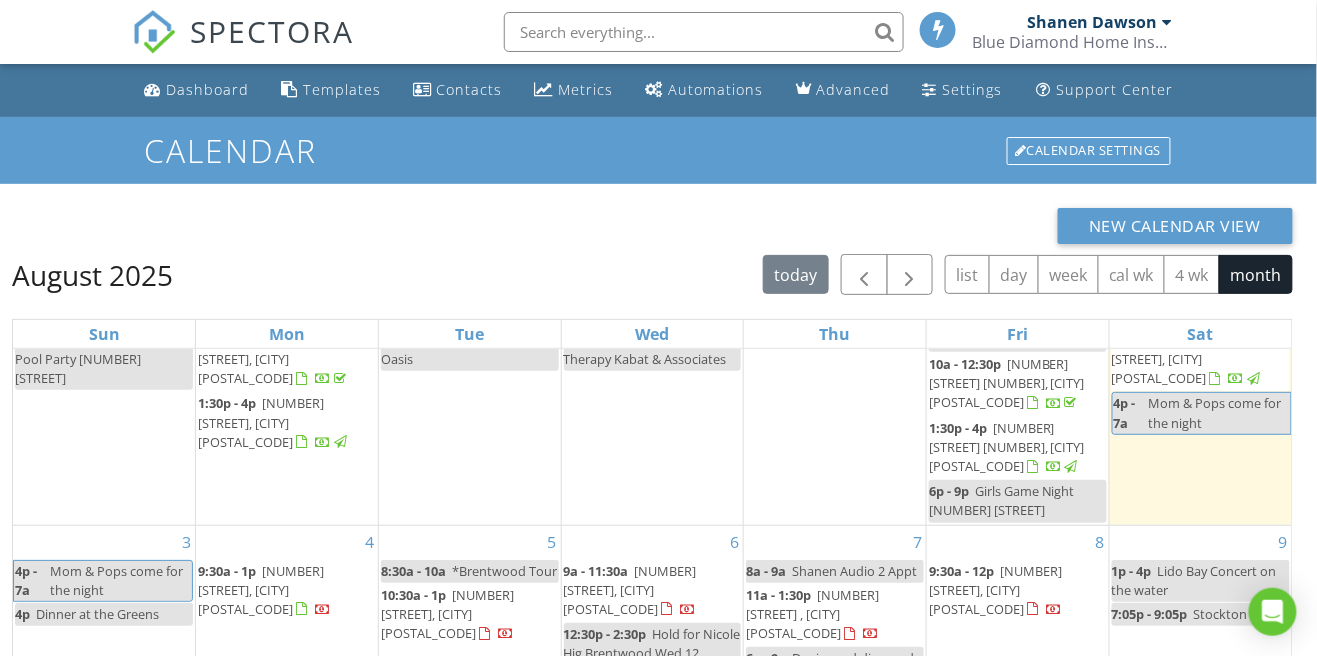 scroll, scrollTop: 179, scrollLeft: 0, axis: vertical 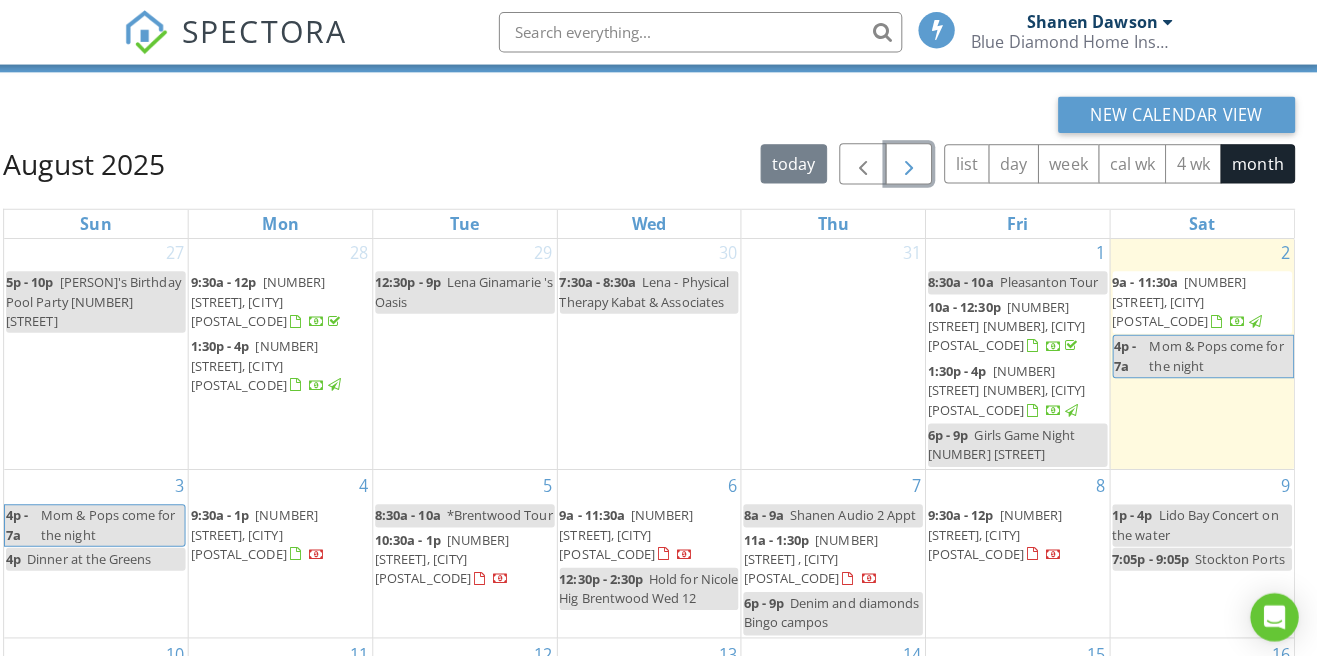 click at bounding box center [910, 163] 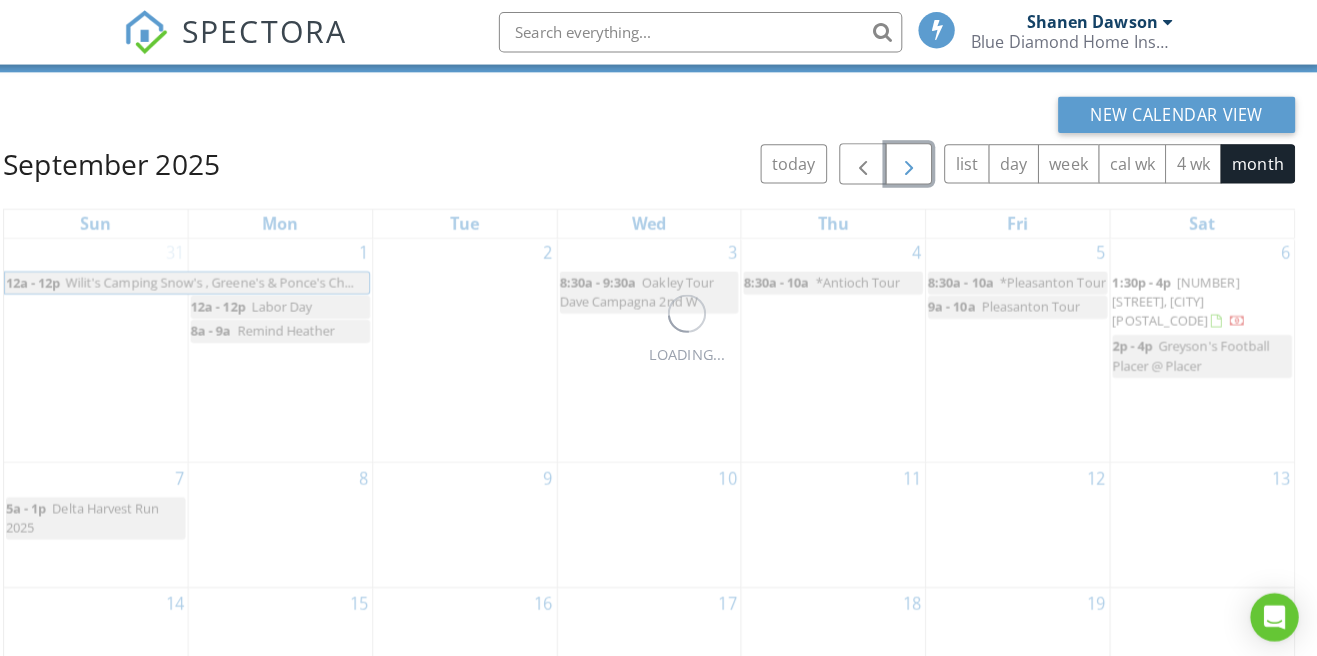 scroll, scrollTop: 0, scrollLeft: 0, axis: both 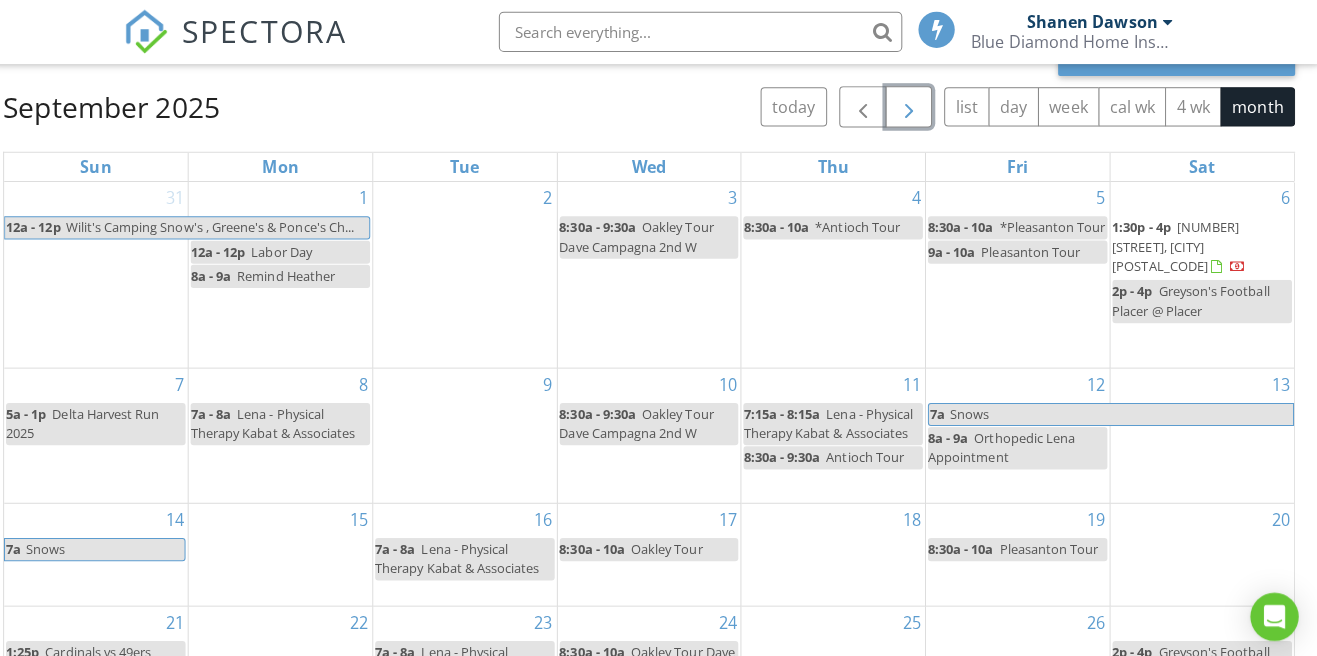 click at bounding box center (910, 106) 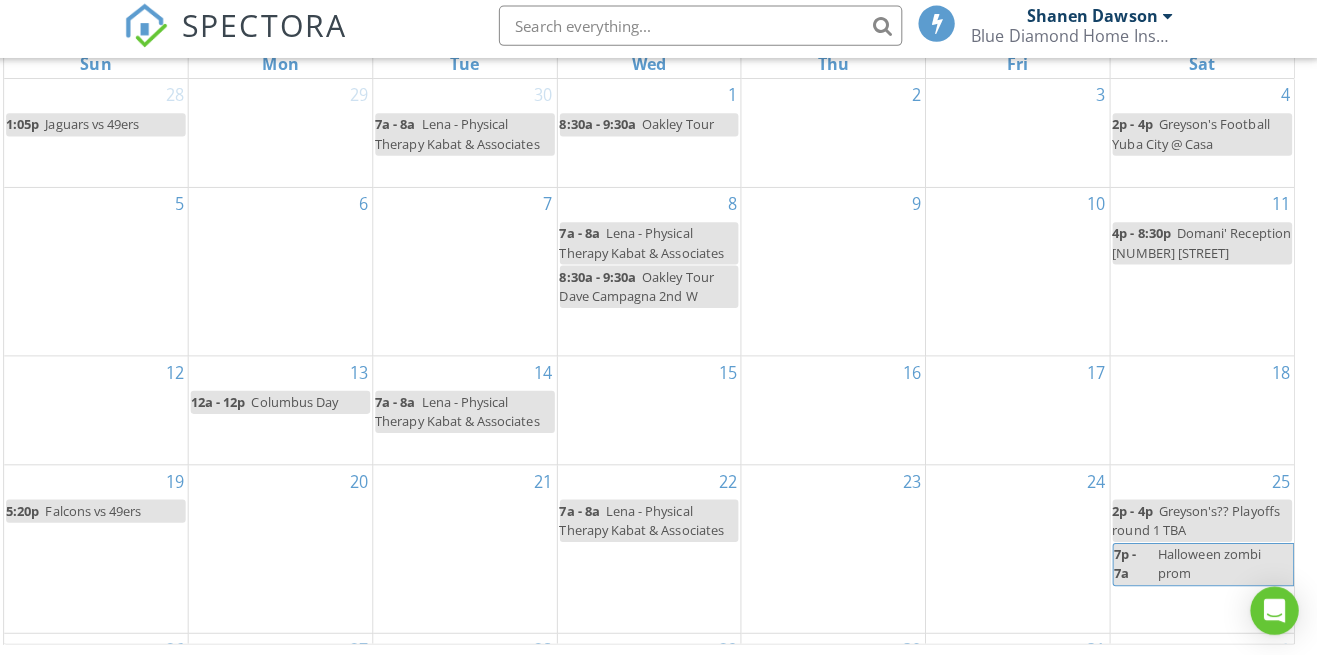 scroll, scrollTop: 266, scrollLeft: 0, axis: vertical 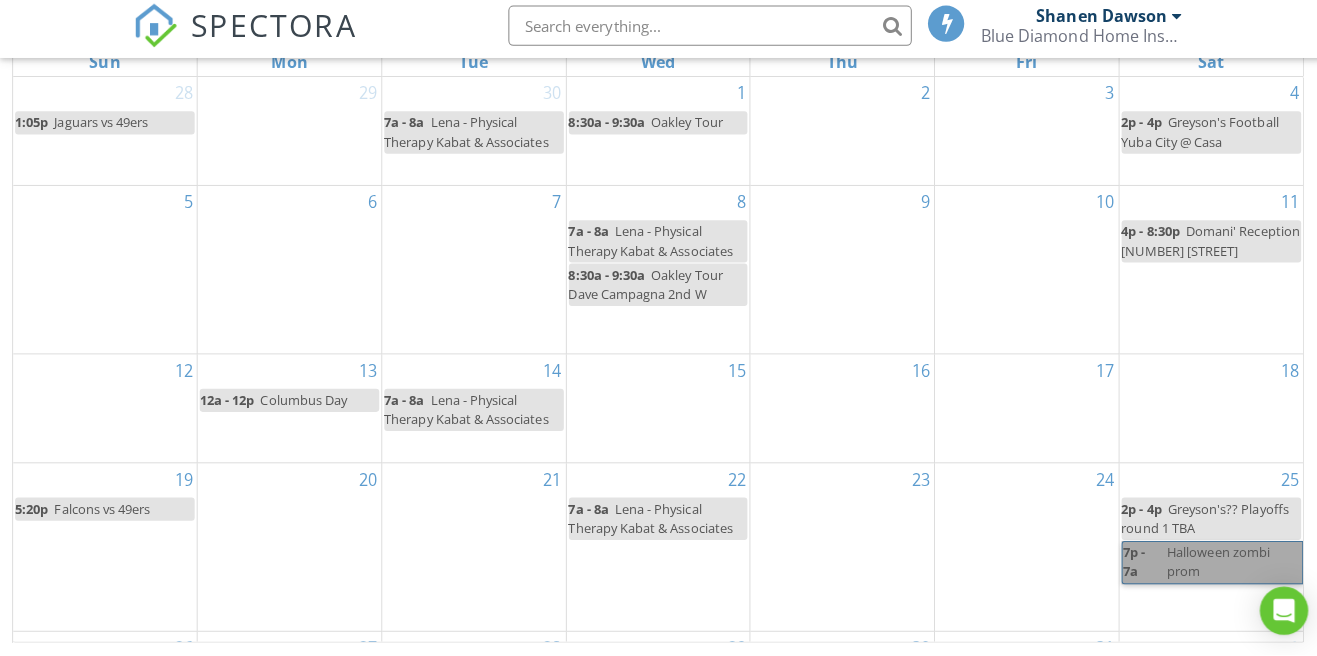 click on "7p - 7a
Halloween zombi prom" at bounding box center [1202, 564] 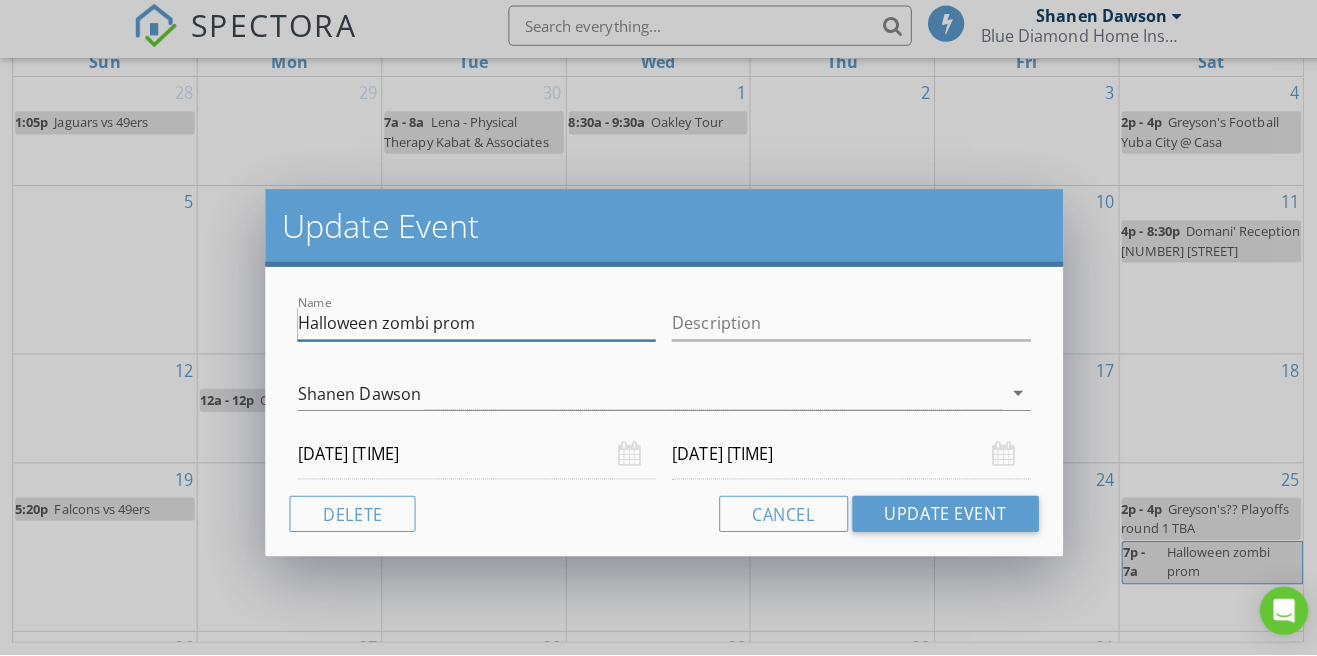 click on "Halloween zombi prom" at bounding box center [472, 327] 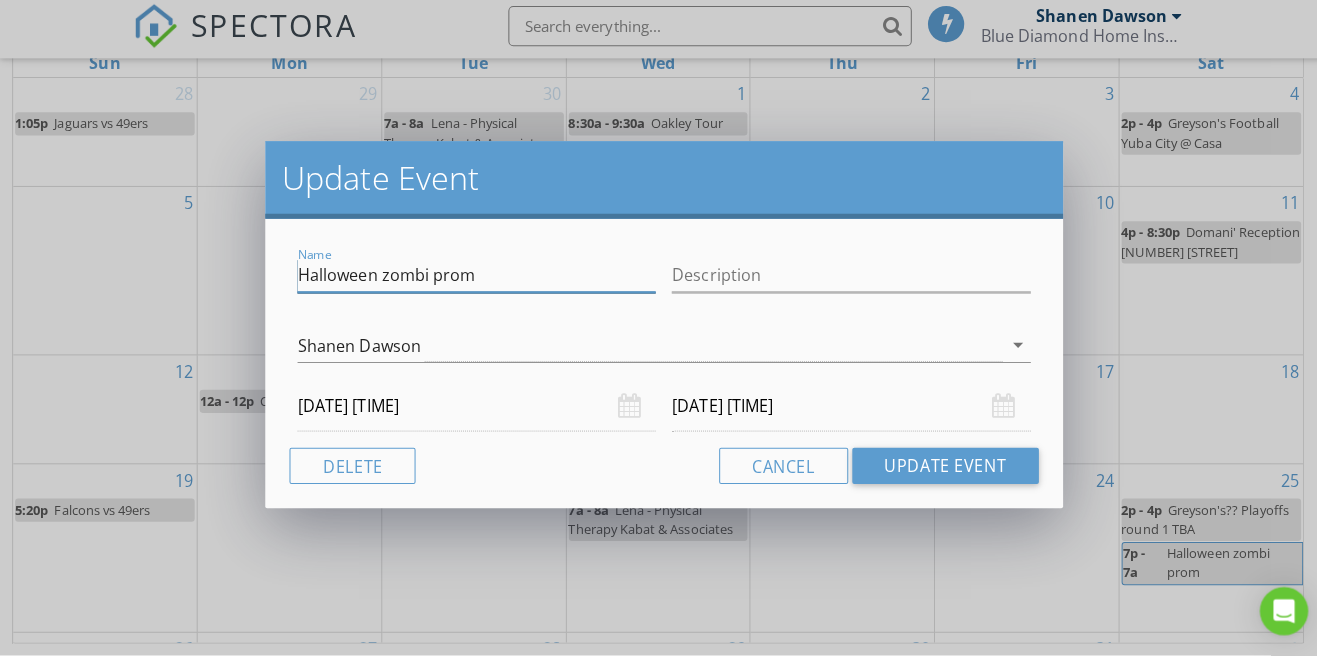 scroll, scrollTop: 337, scrollLeft: 0, axis: vertical 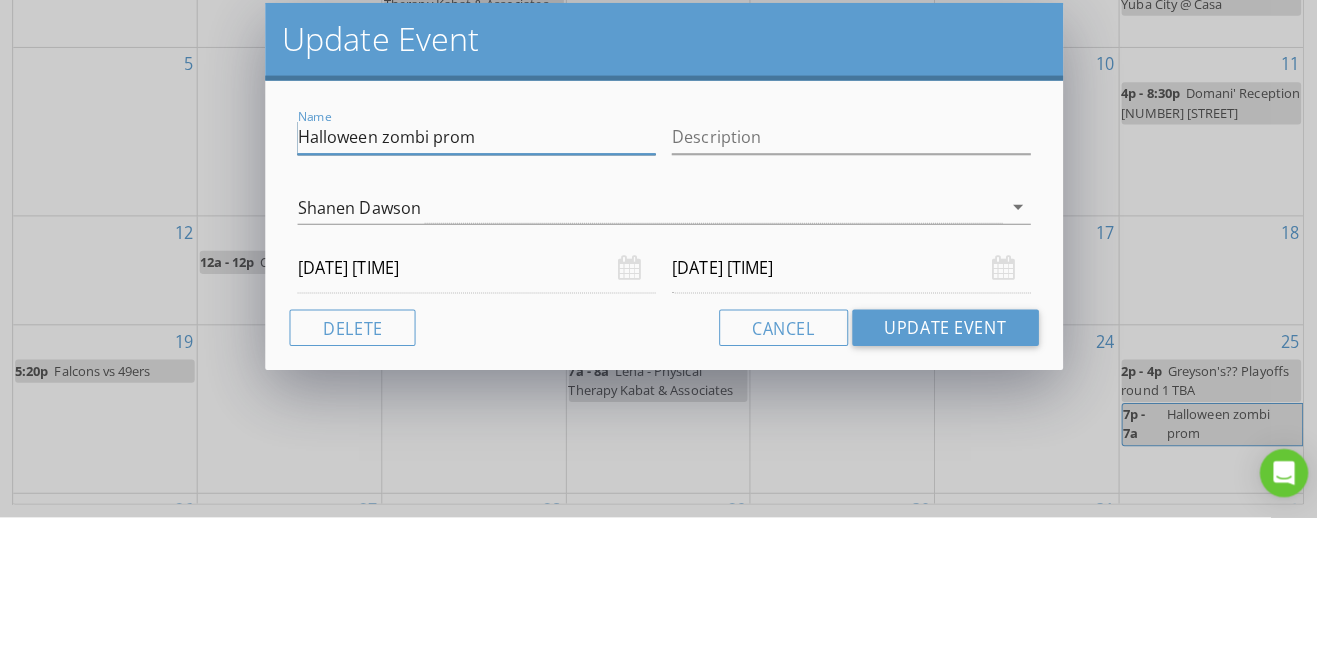 click on "Halloween zombi prom" at bounding box center [472, 279] 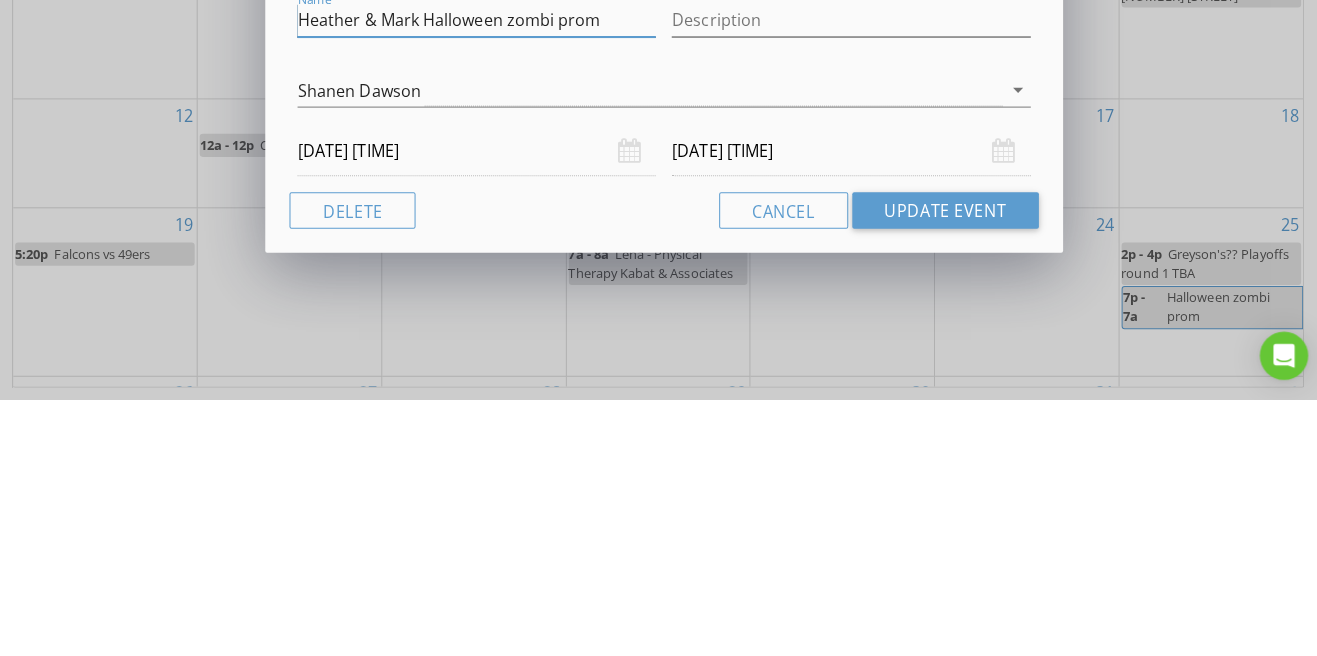 type on "Heather & Mark Halloween zombi prom" 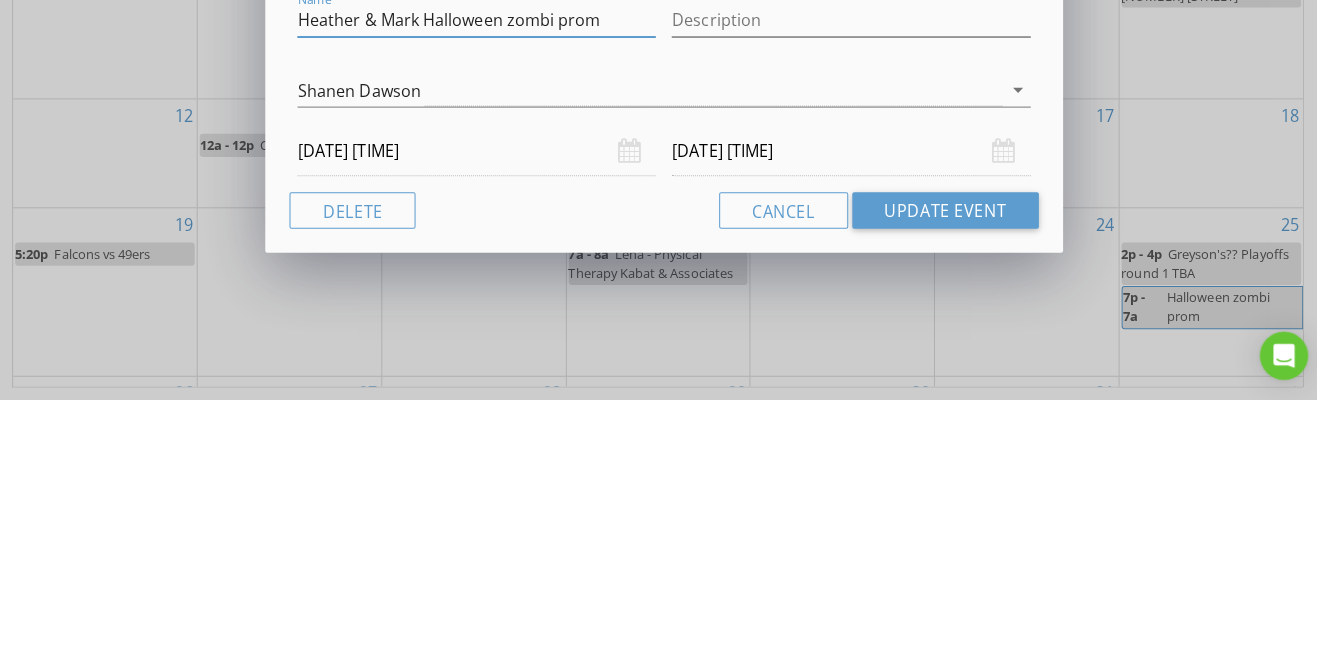 click on "10/25/2025 7:00 PM" at bounding box center [472, 409] 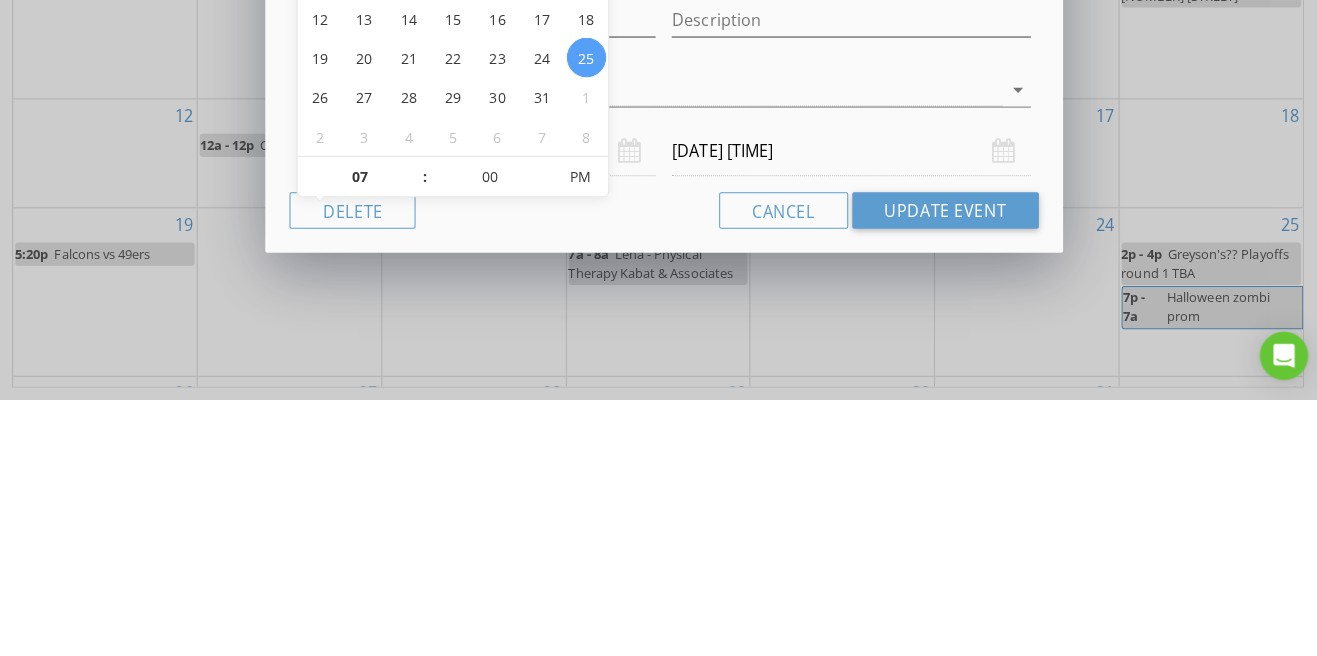 scroll, scrollTop: 337, scrollLeft: 0, axis: vertical 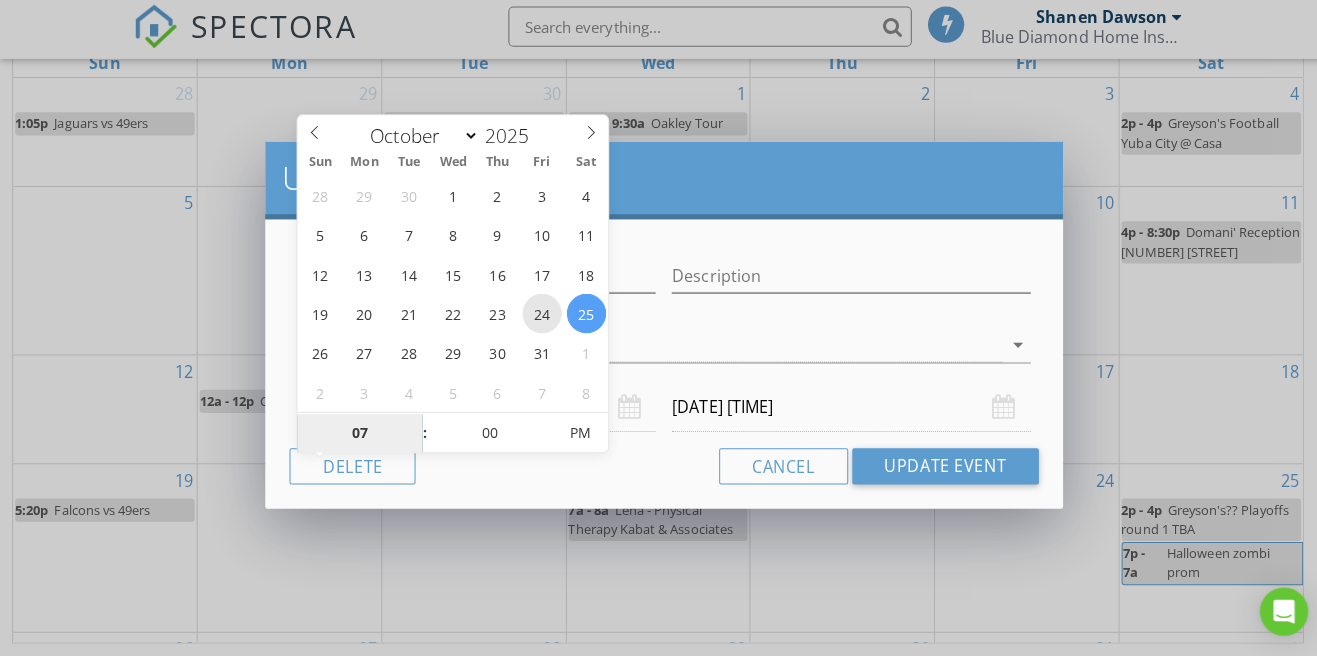 type on "10/24/2025 7:00 PM" 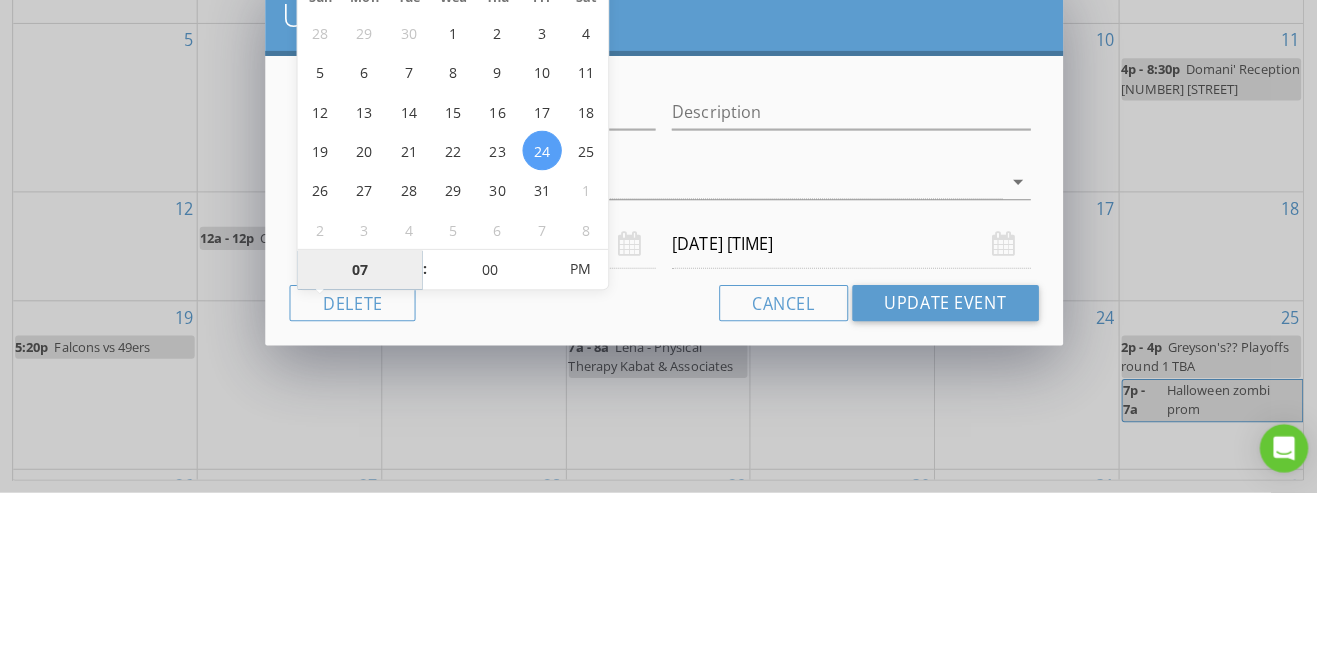scroll, scrollTop: 336, scrollLeft: 0, axis: vertical 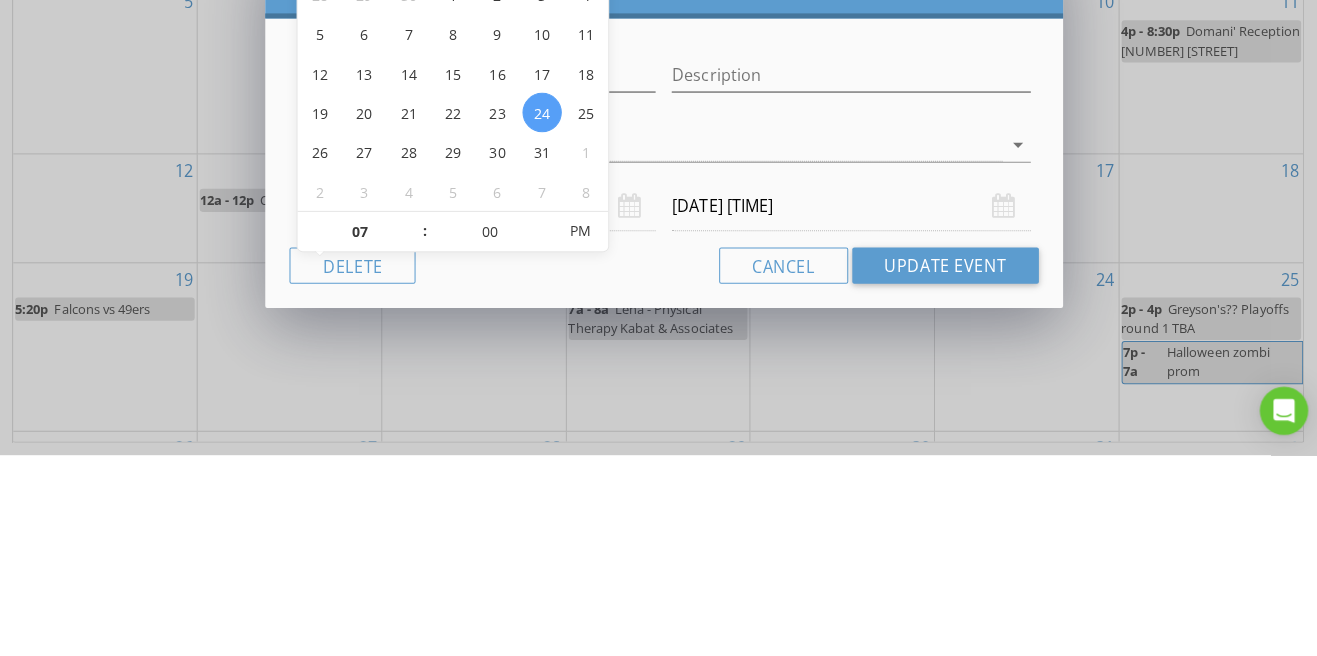 click on "10/25/2025 7:00 AM" at bounding box center [843, 409] 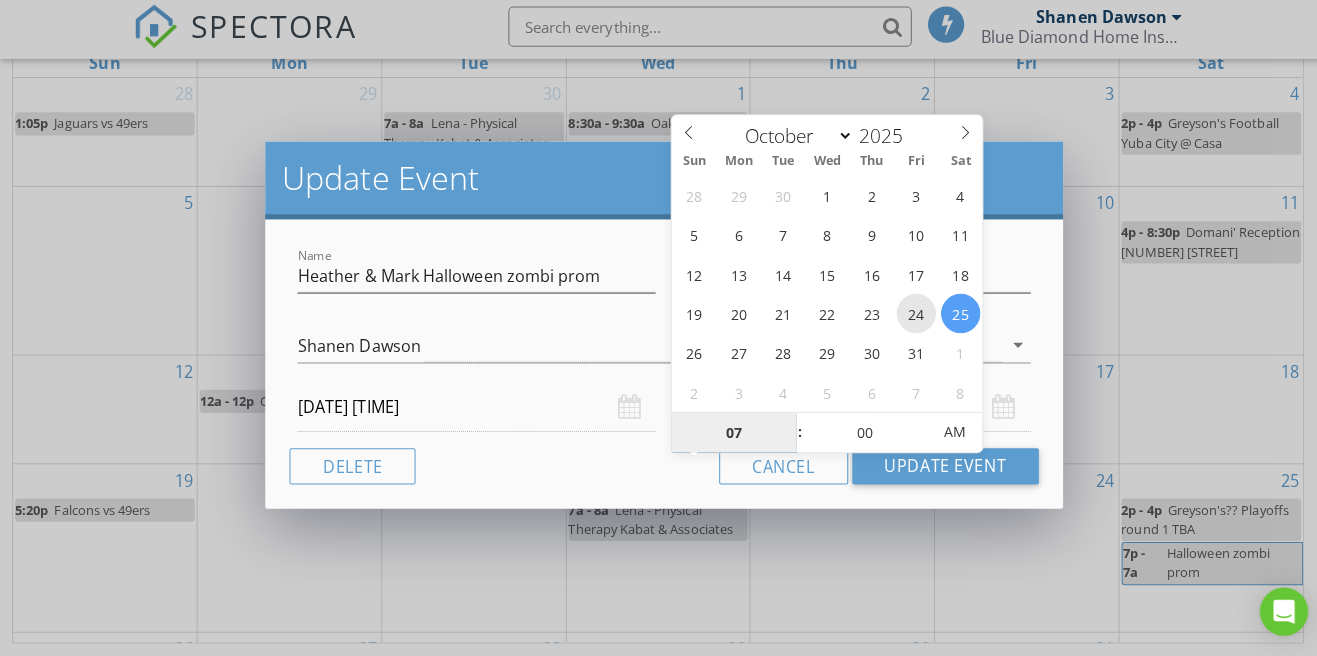 type on "10/24/2025 7:00 AM" 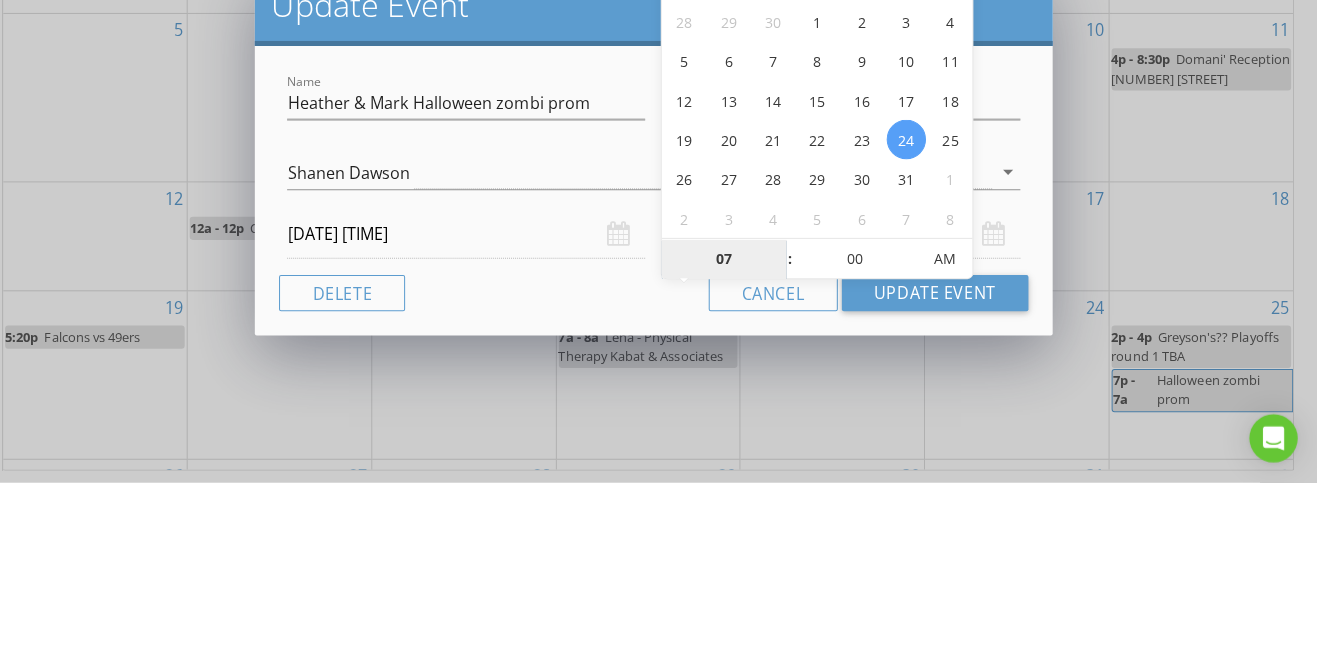 scroll, scrollTop: 336, scrollLeft: 0, axis: vertical 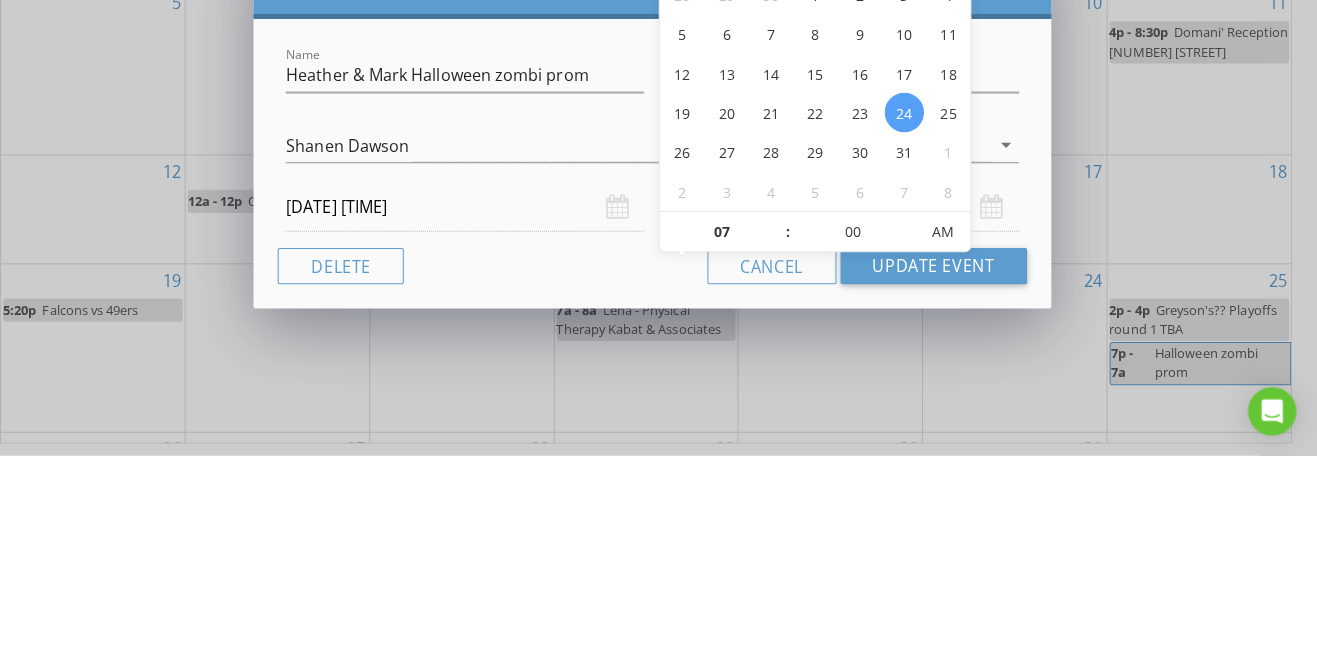 click on "10/24/2025 7:00 AM" at bounding box center (843, 409) 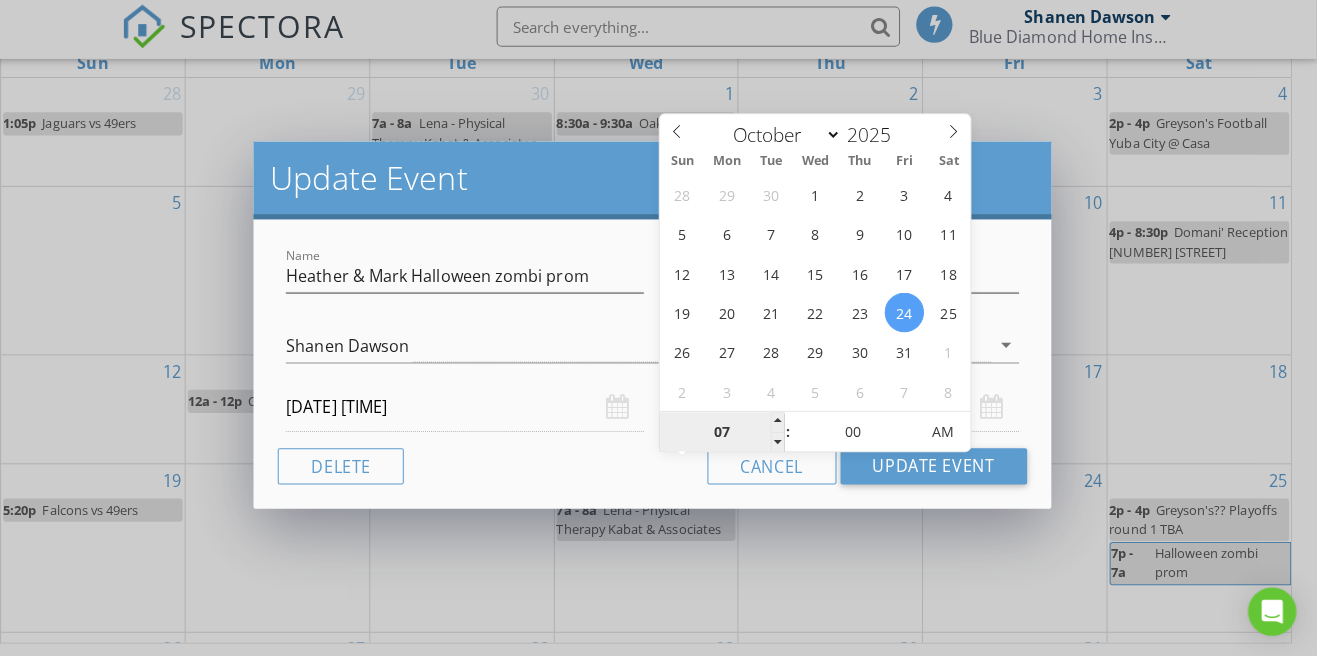 click on "07" at bounding box center (727, 435) 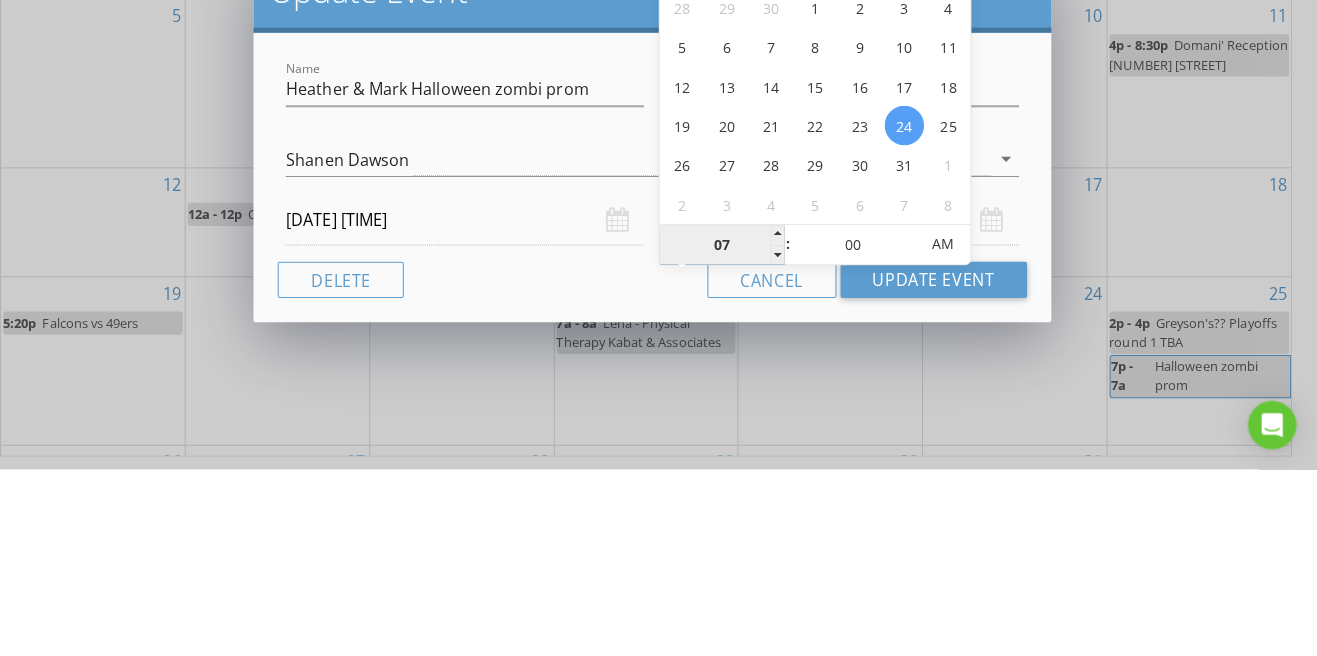 scroll, scrollTop: 336, scrollLeft: 0, axis: vertical 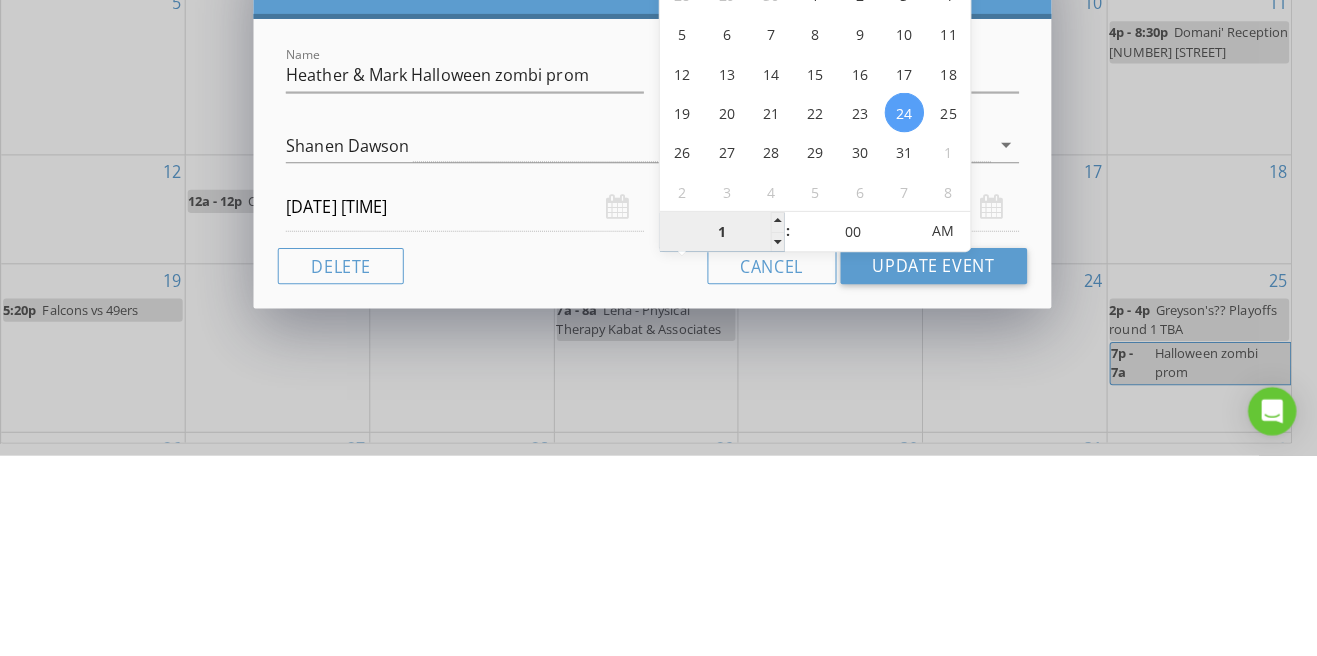 type on "11" 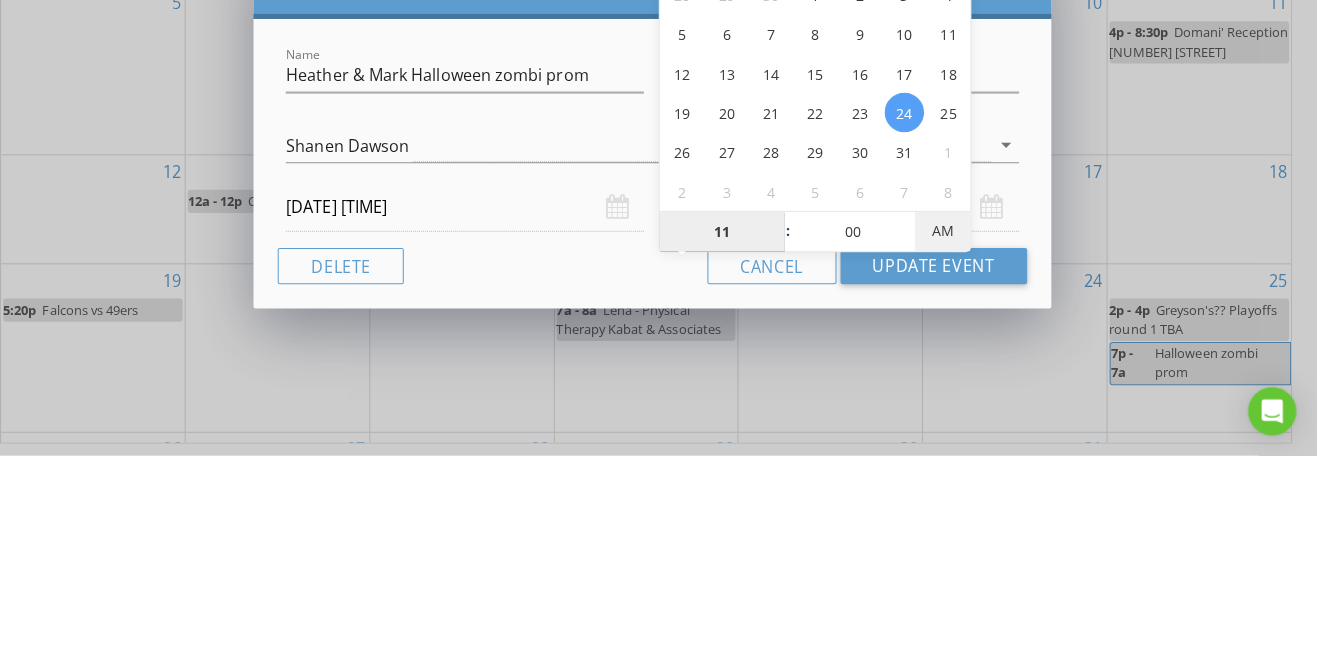 click on "AM" at bounding box center [946, 433] 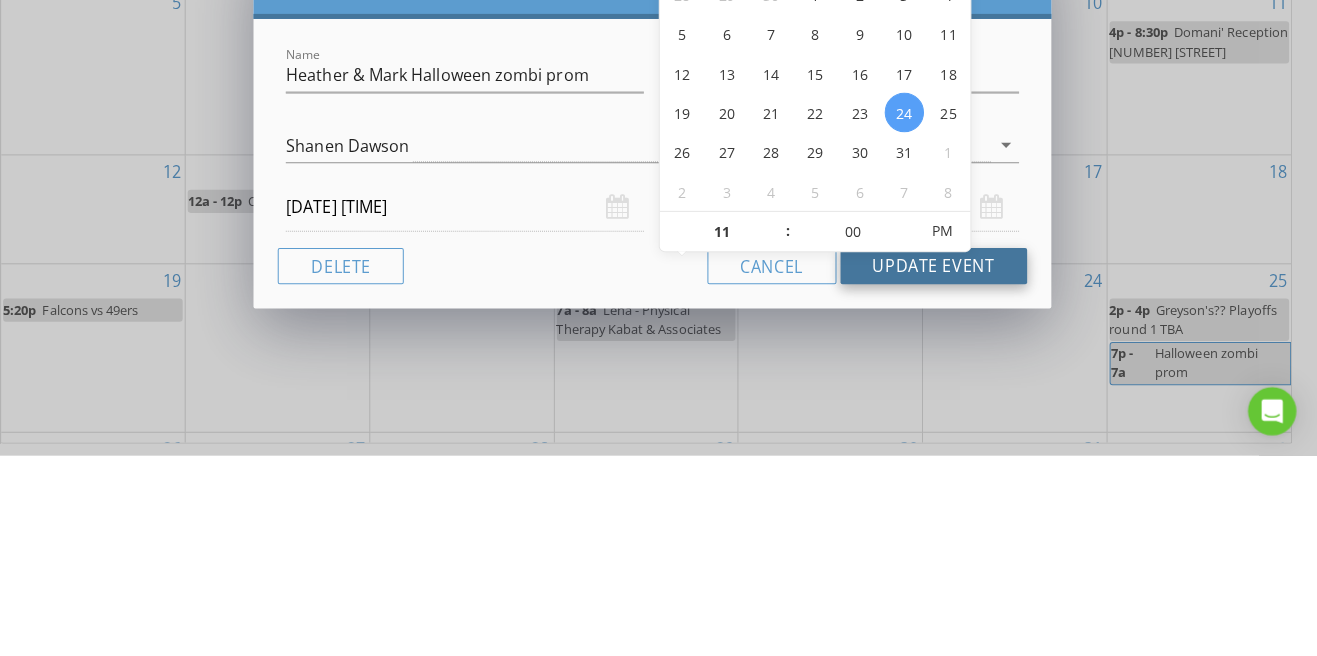 click on "Update Event" at bounding box center (937, 468) 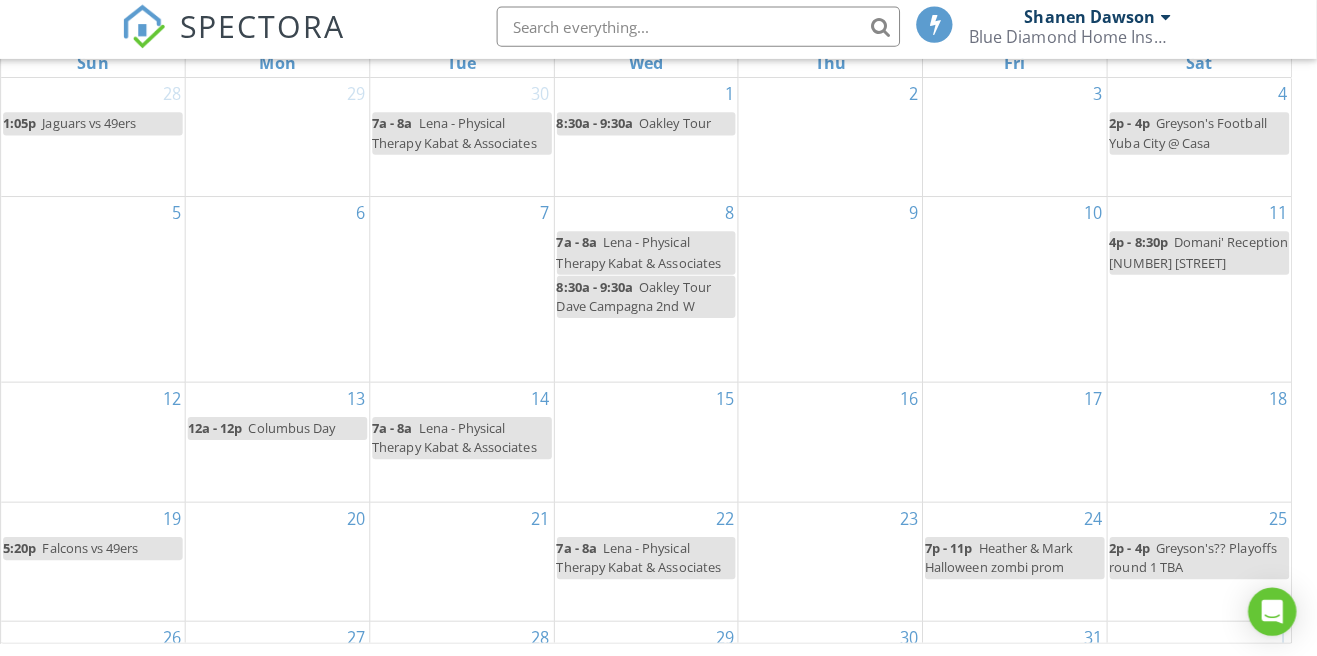 scroll, scrollTop: 266, scrollLeft: 0, axis: vertical 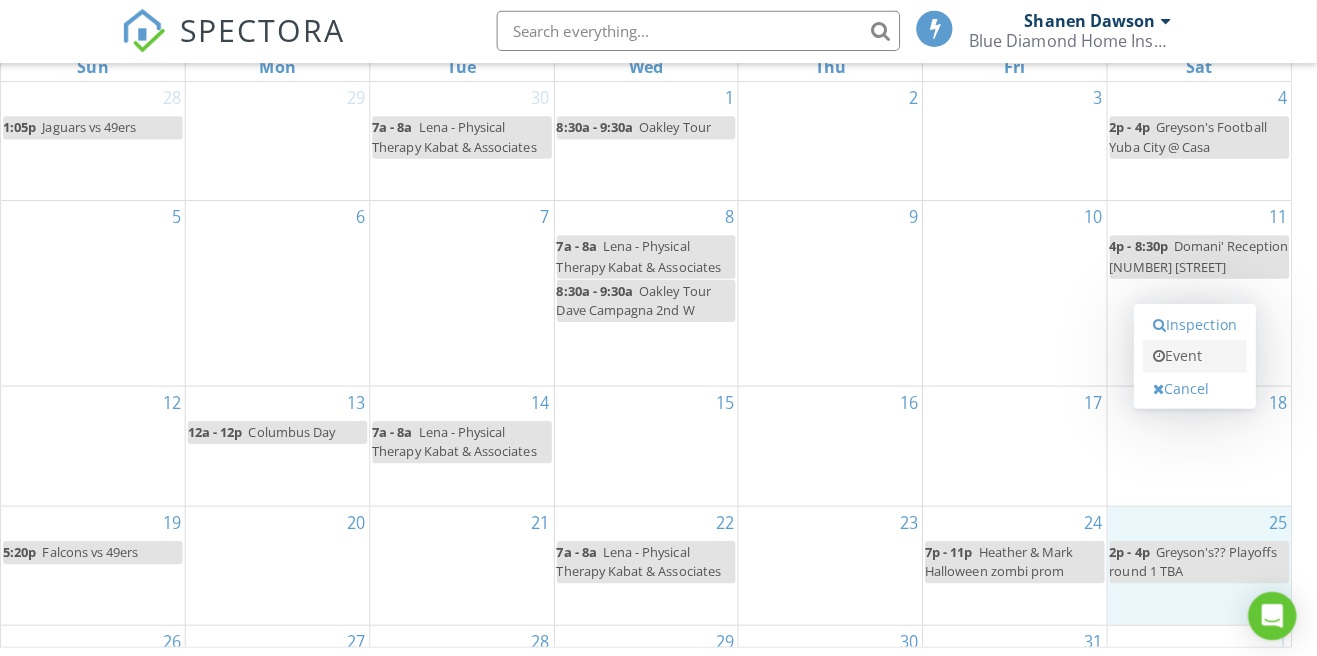 click on "Event" at bounding box center [1196, 355] 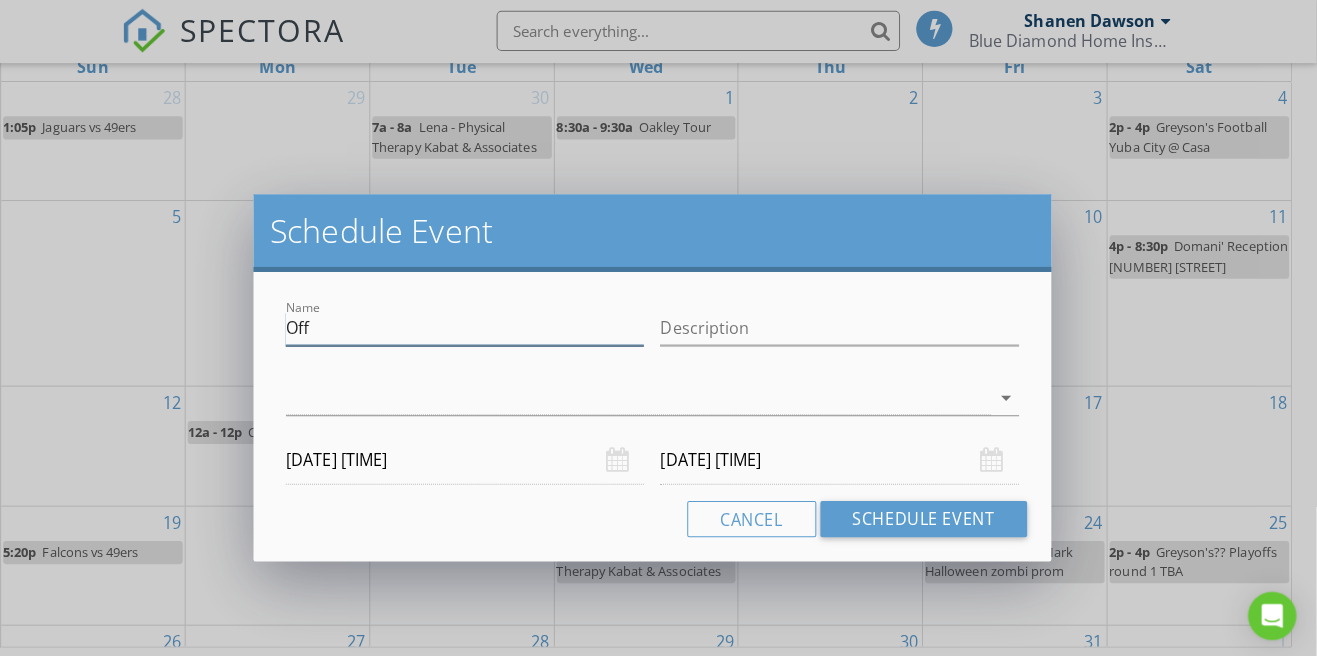 click on "Name Off" at bounding box center (472, 327) 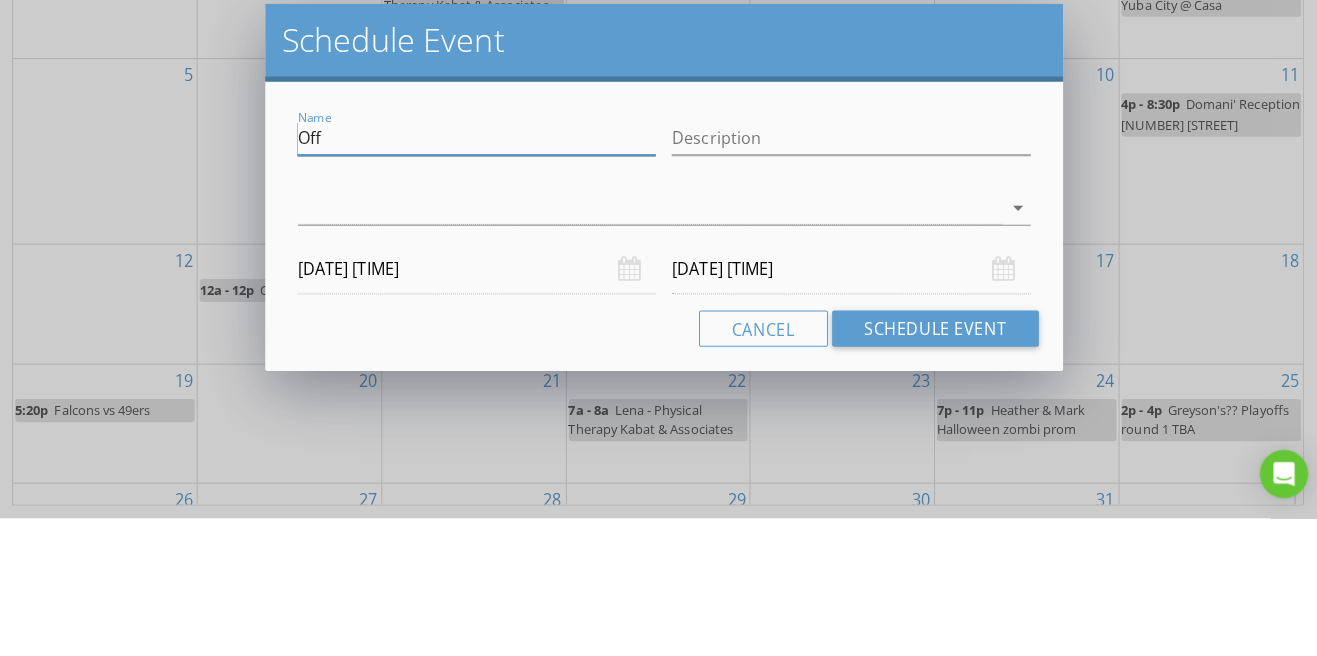 scroll, scrollTop: 338, scrollLeft: 0, axis: vertical 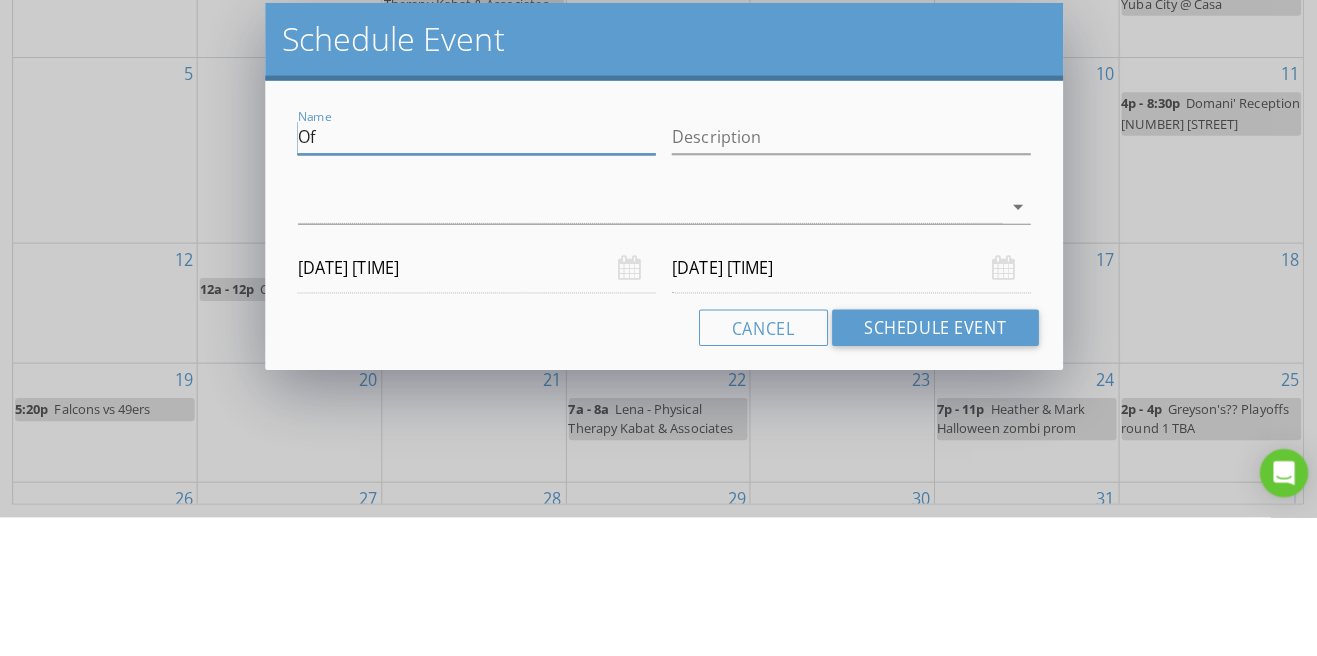 type on "O" 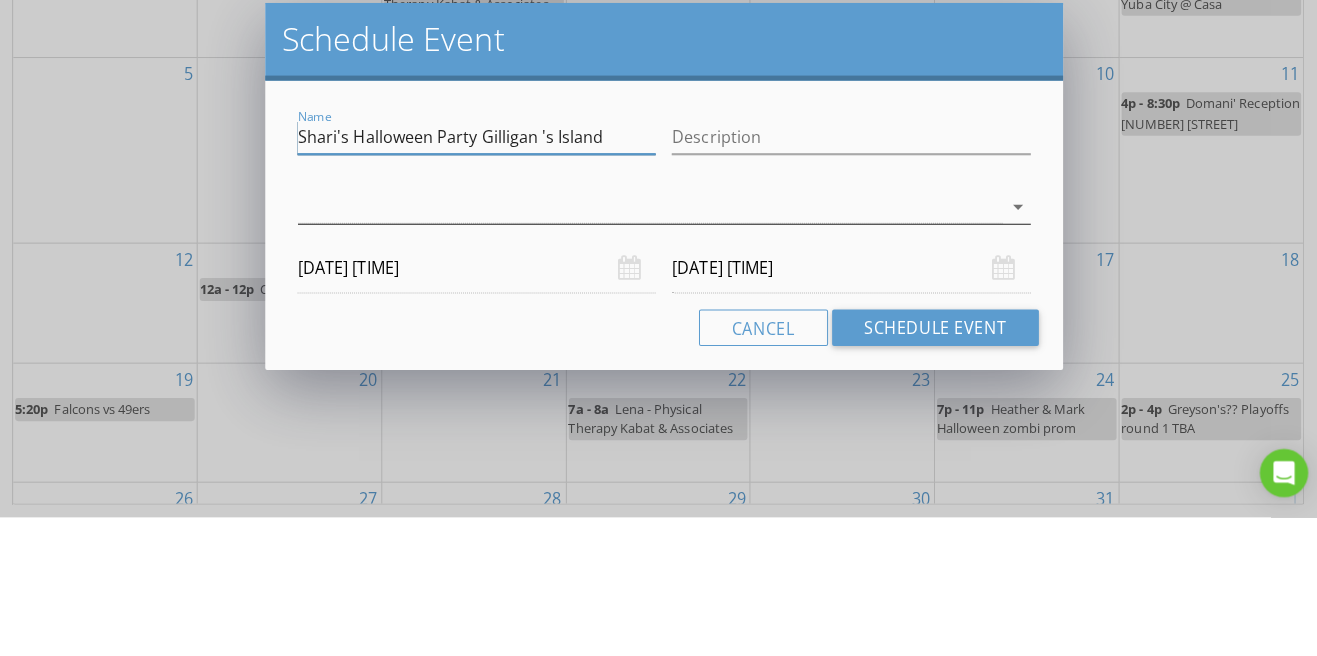 type on "Shari's Halloween Party Gilligan 's Island" 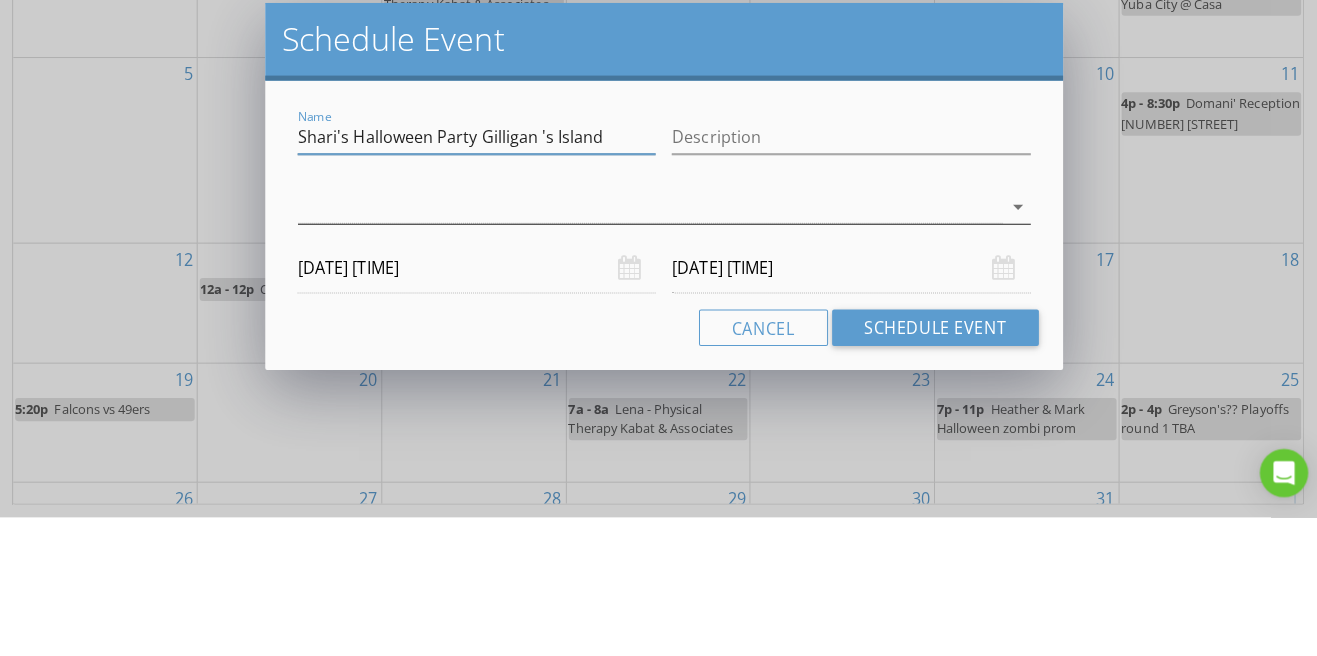 click on "arrow_drop_down" at bounding box center (658, 348) 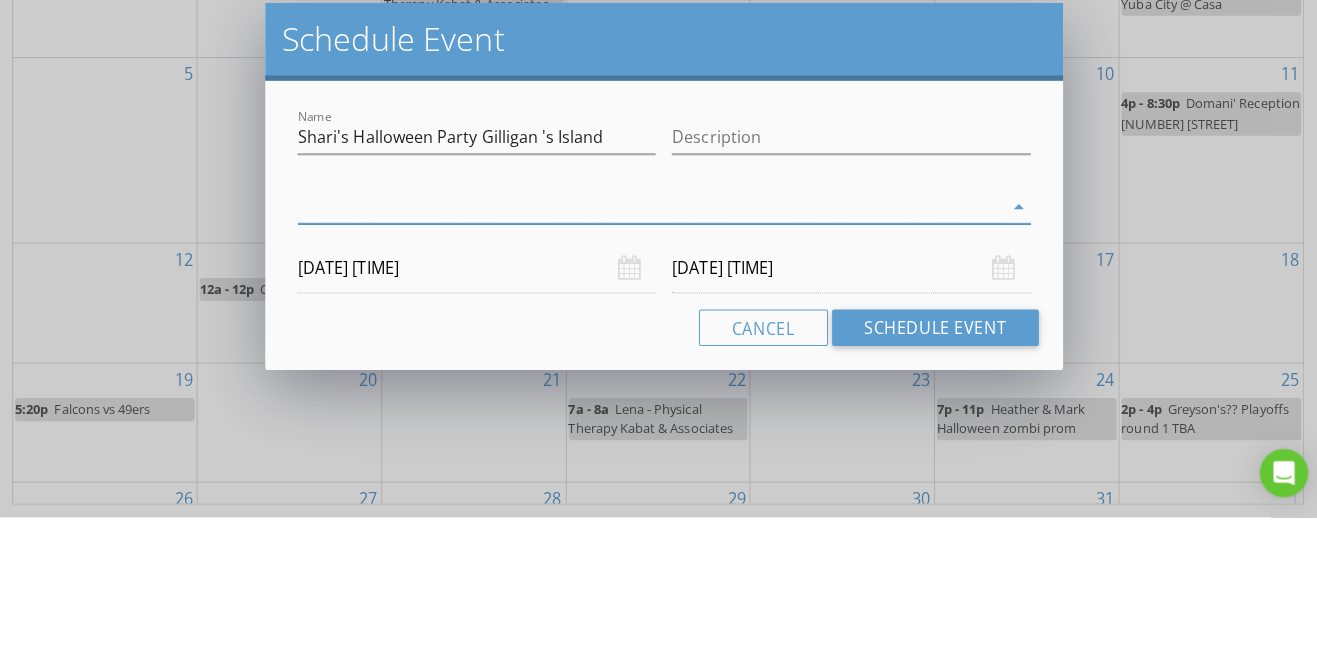 scroll, scrollTop: 338, scrollLeft: 0, axis: vertical 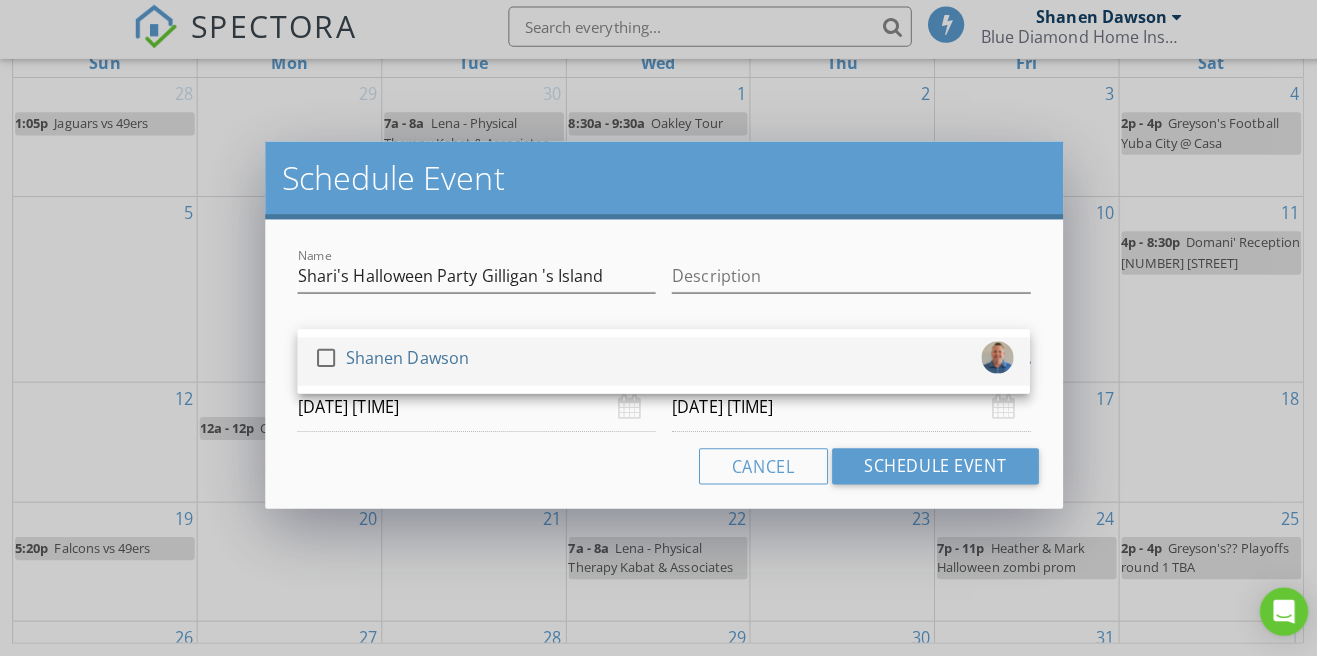 click at bounding box center (327, 378) 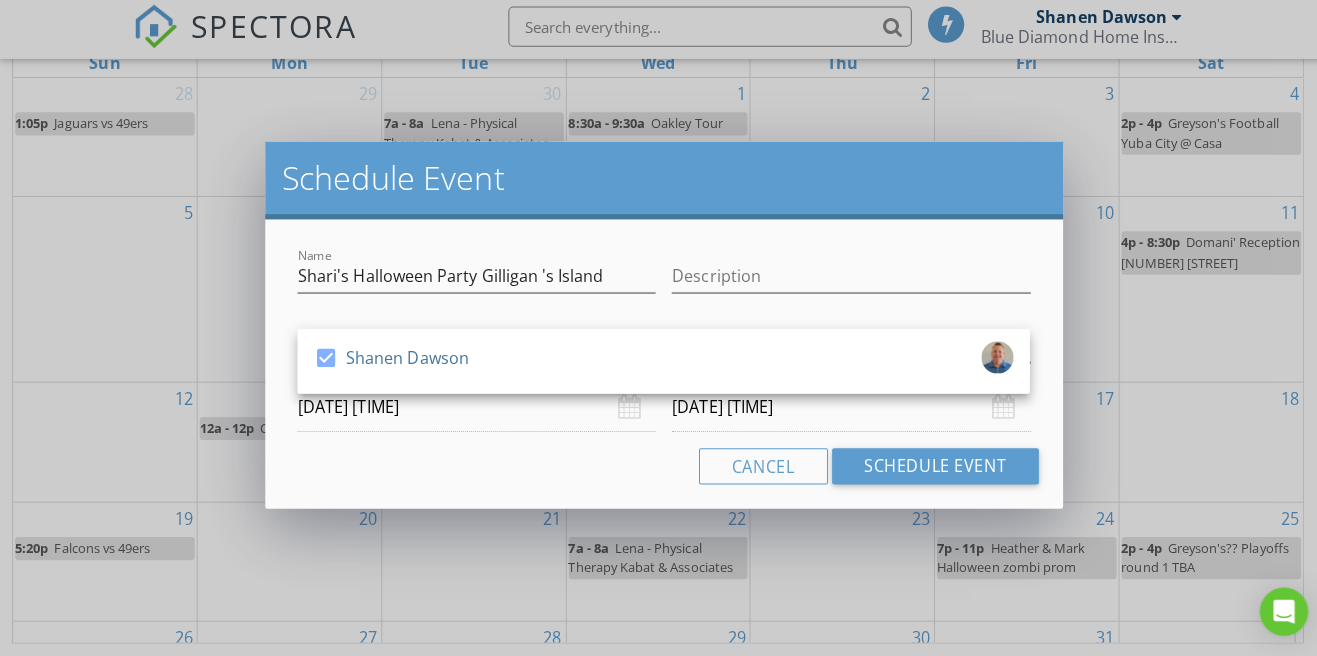 click on "10/26/2025 12:00 AM" at bounding box center [843, 409] 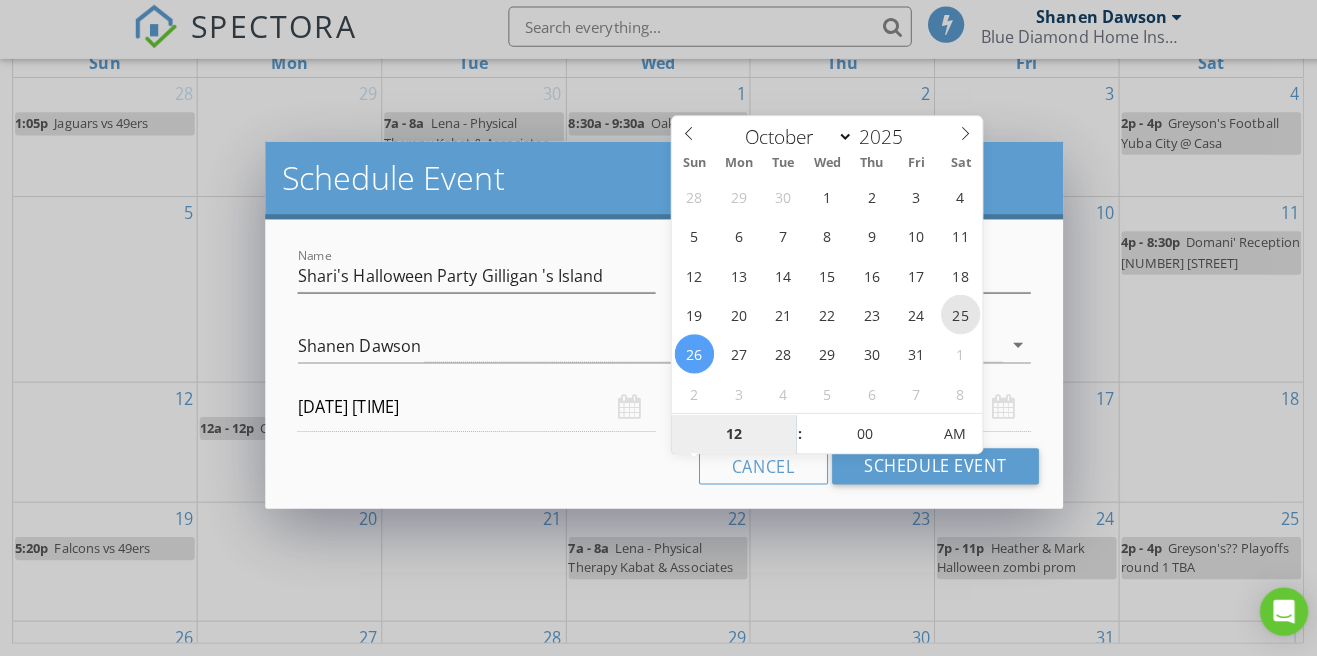 type on "10/25/2025 12:00 AM" 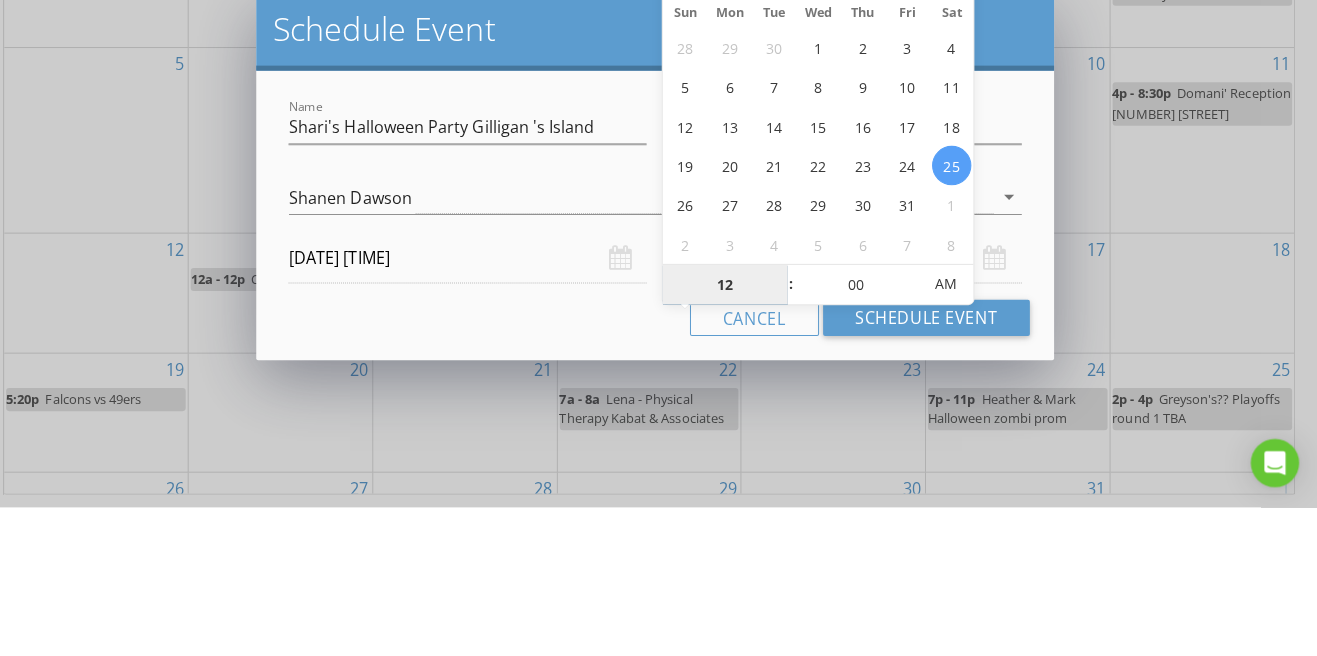 scroll, scrollTop: 337, scrollLeft: 0, axis: vertical 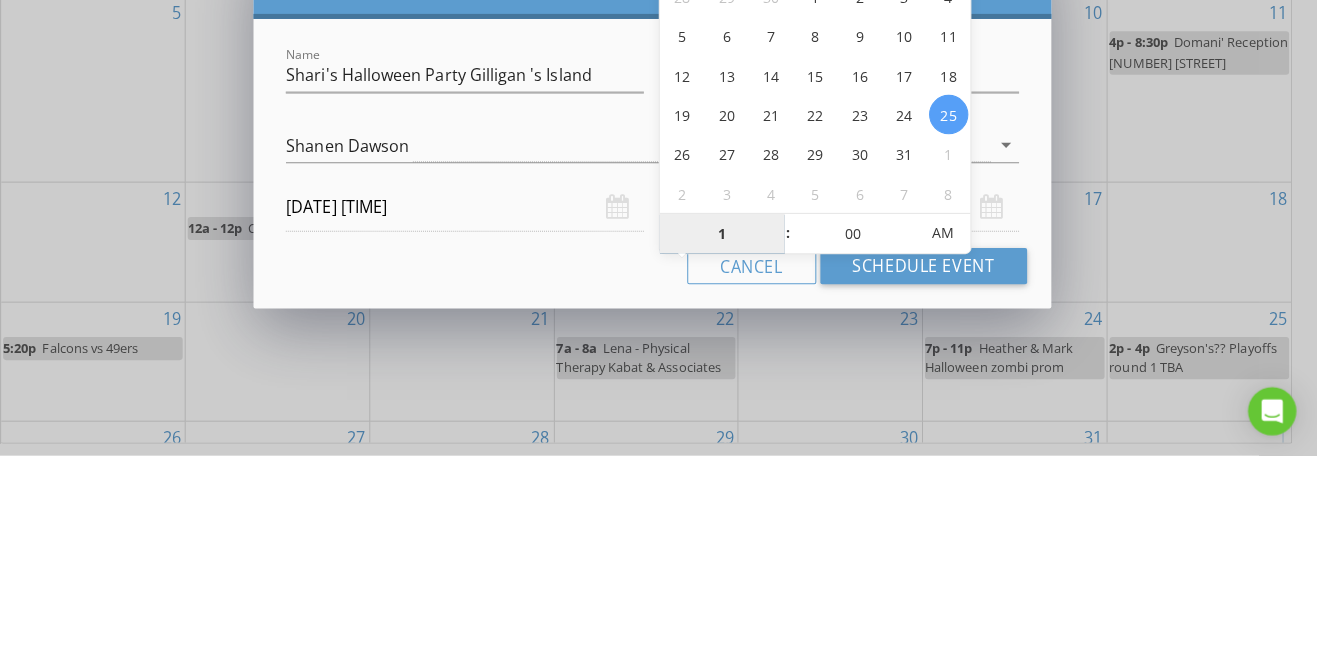 type on "11" 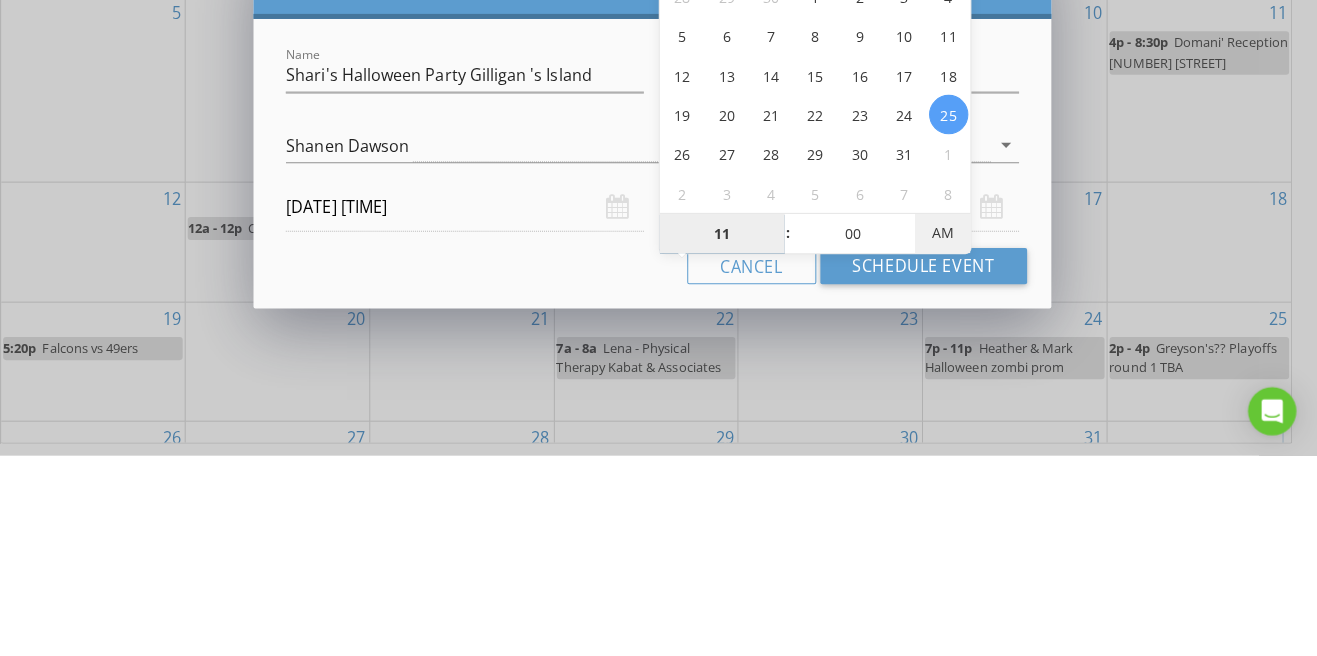 click on "AM" at bounding box center [946, 435] 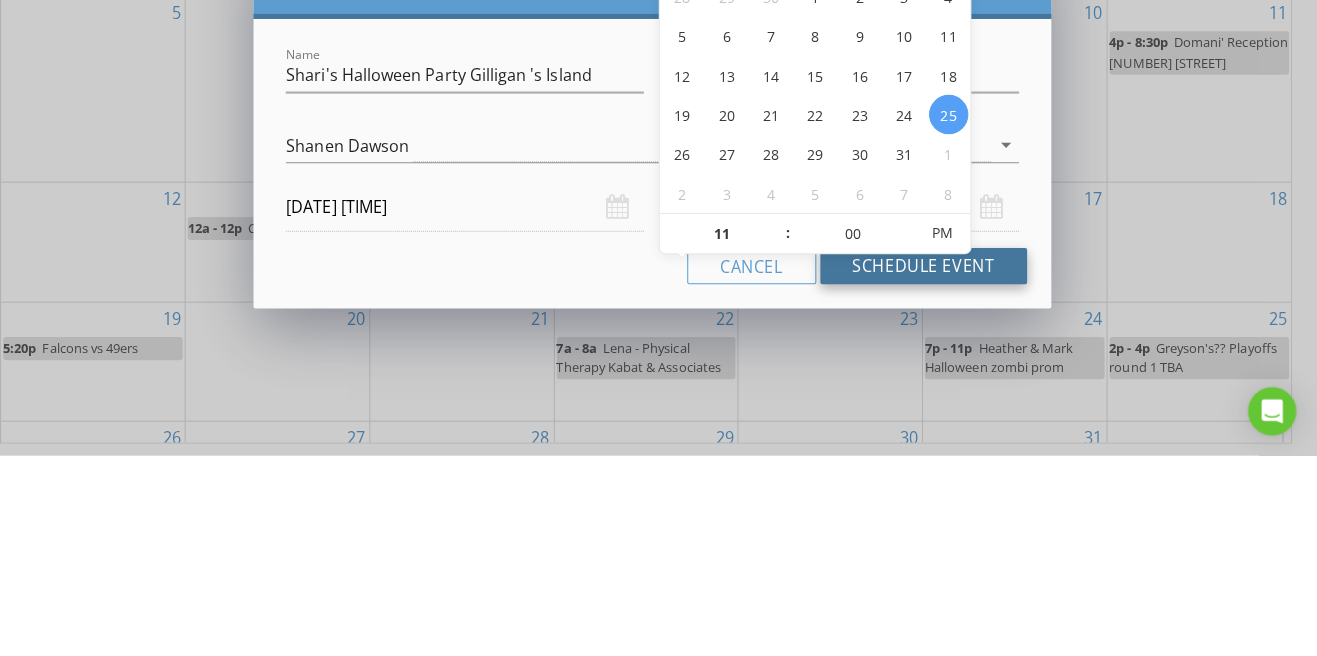 click on "Schedule Event" at bounding box center (927, 468) 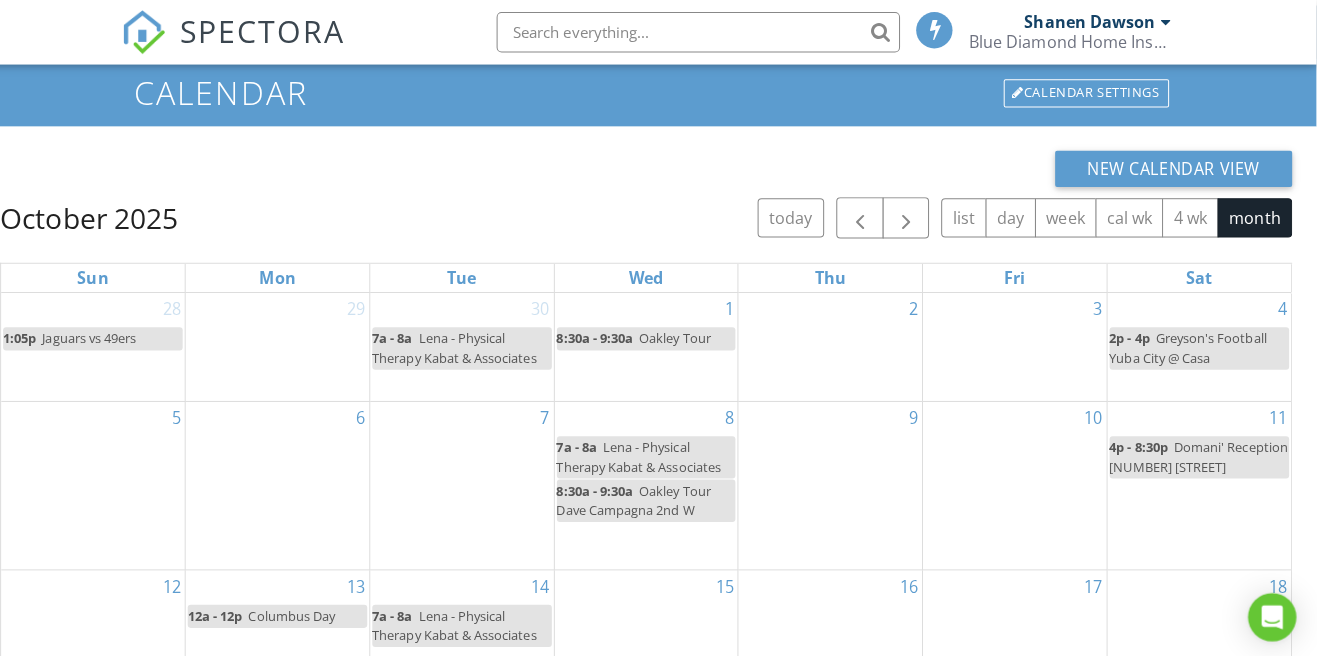 scroll, scrollTop: 52, scrollLeft: 0, axis: vertical 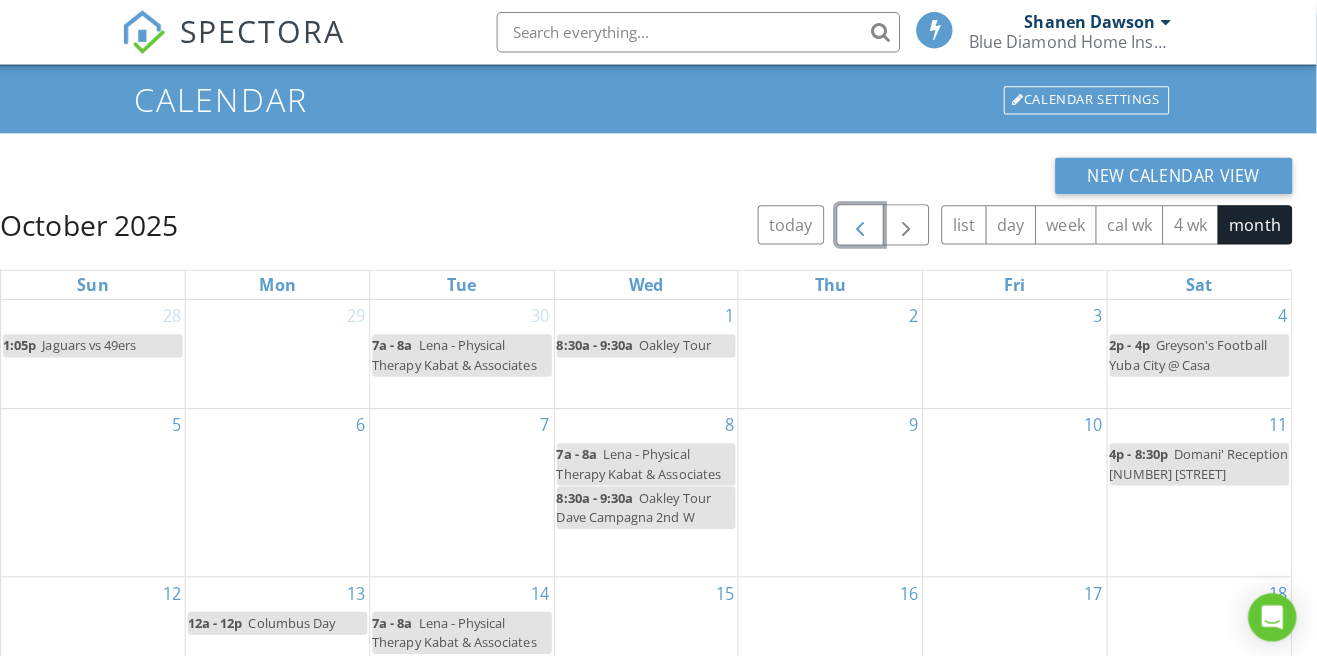 click at bounding box center (864, 223) 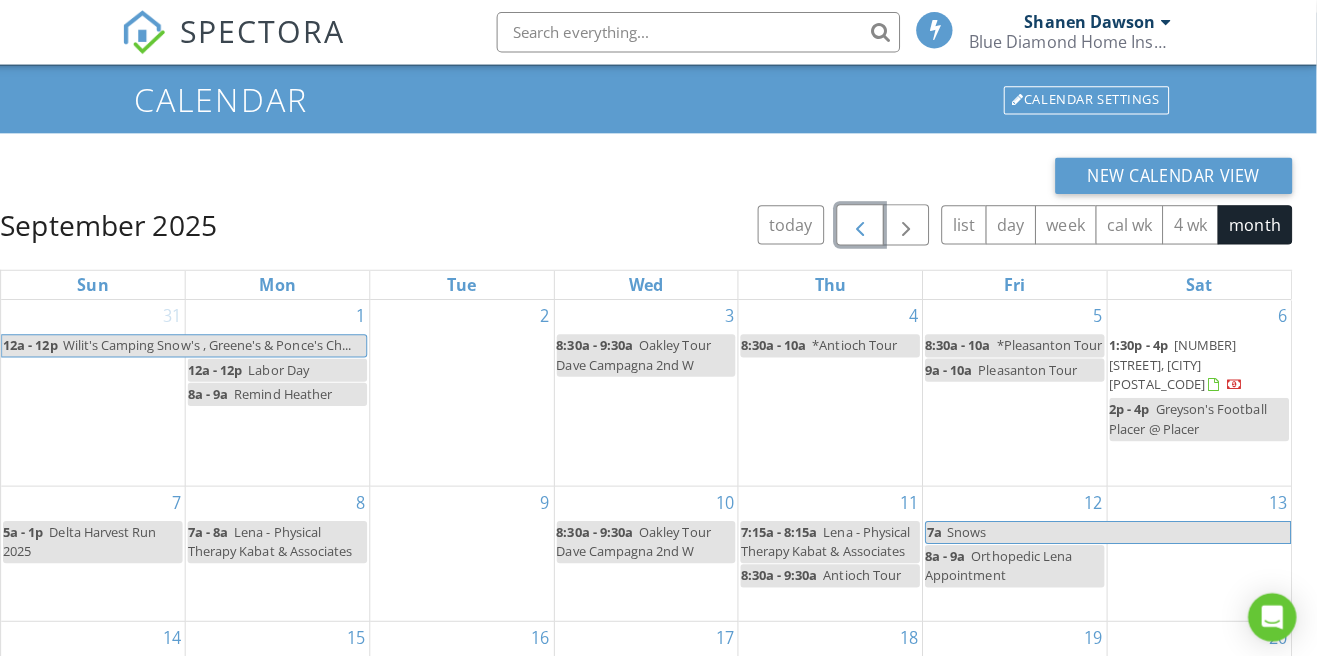 click at bounding box center (864, 223) 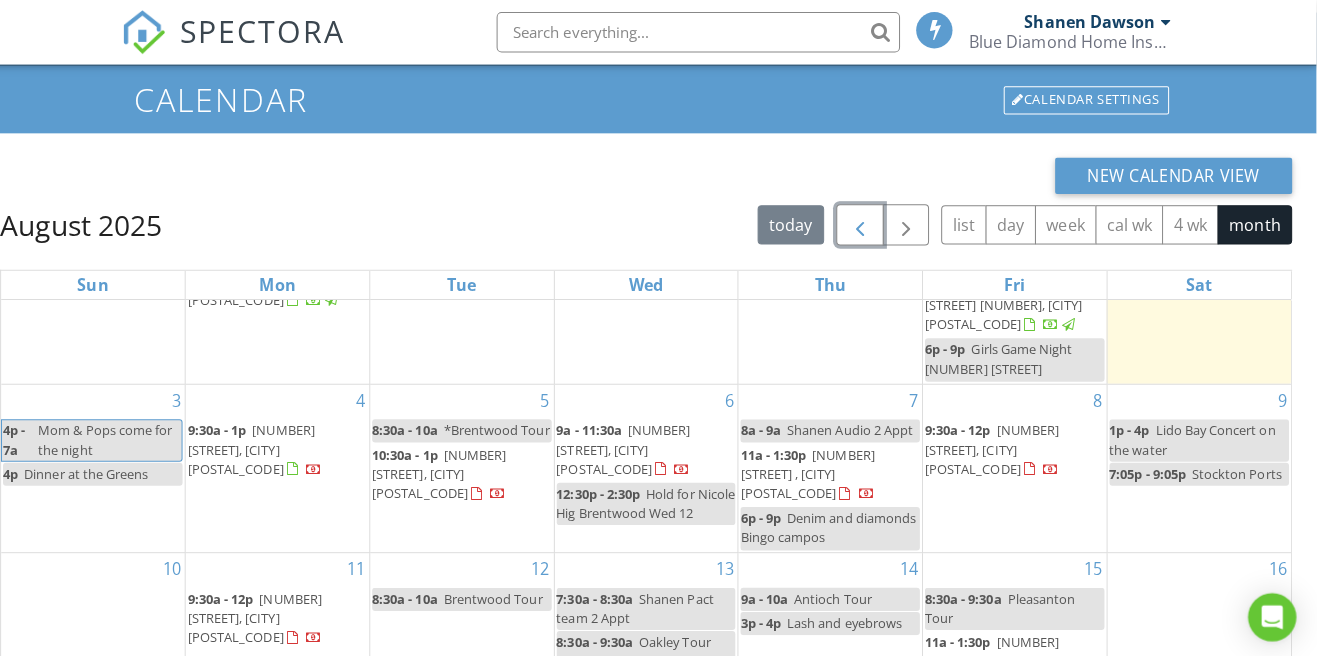 scroll, scrollTop: 147, scrollLeft: 0, axis: vertical 